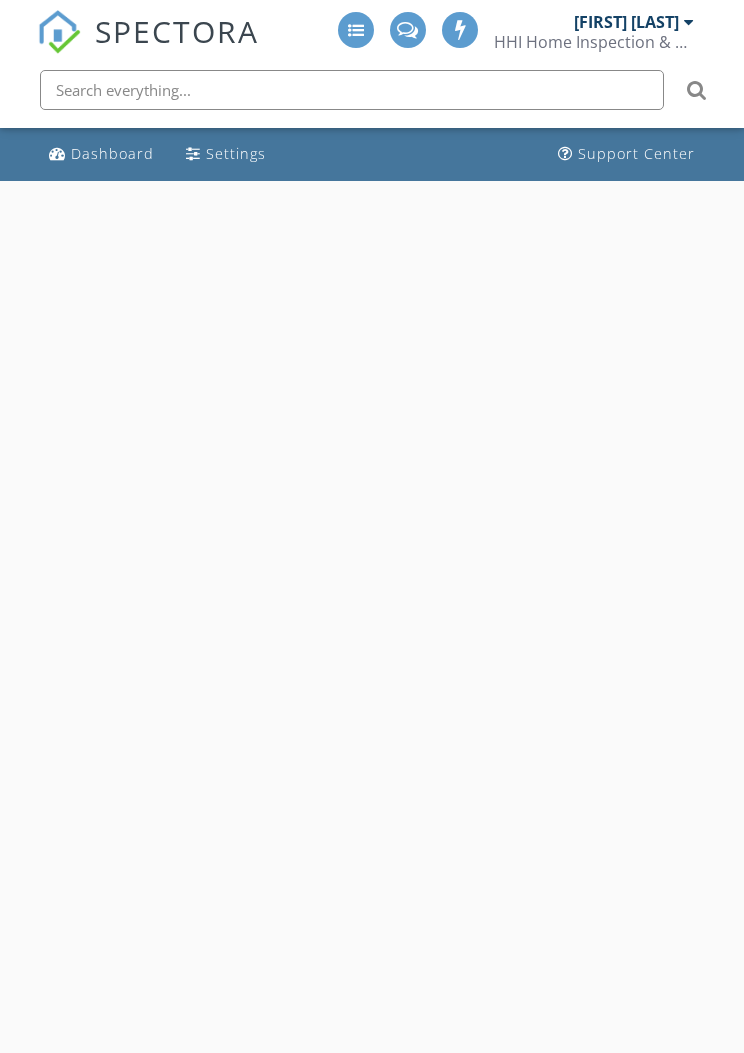 scroll, scrollTop: 0, scrollLeft: 0, axis: both 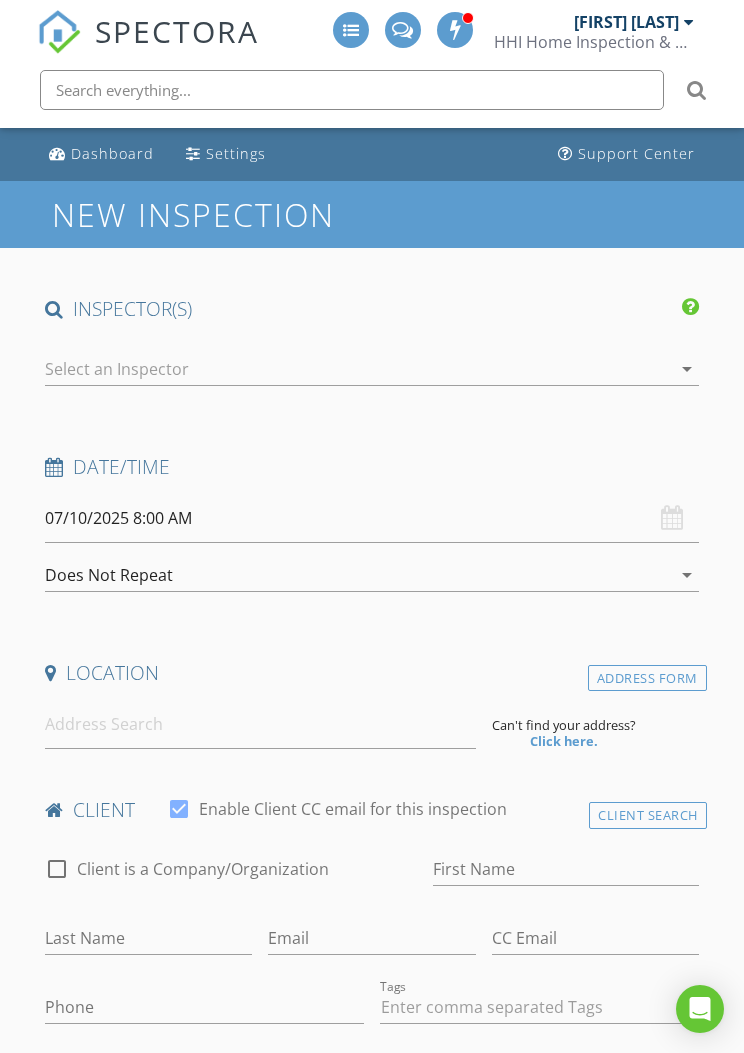 click on "[FIRST] [LAST]" at bounding box center [626, 22] 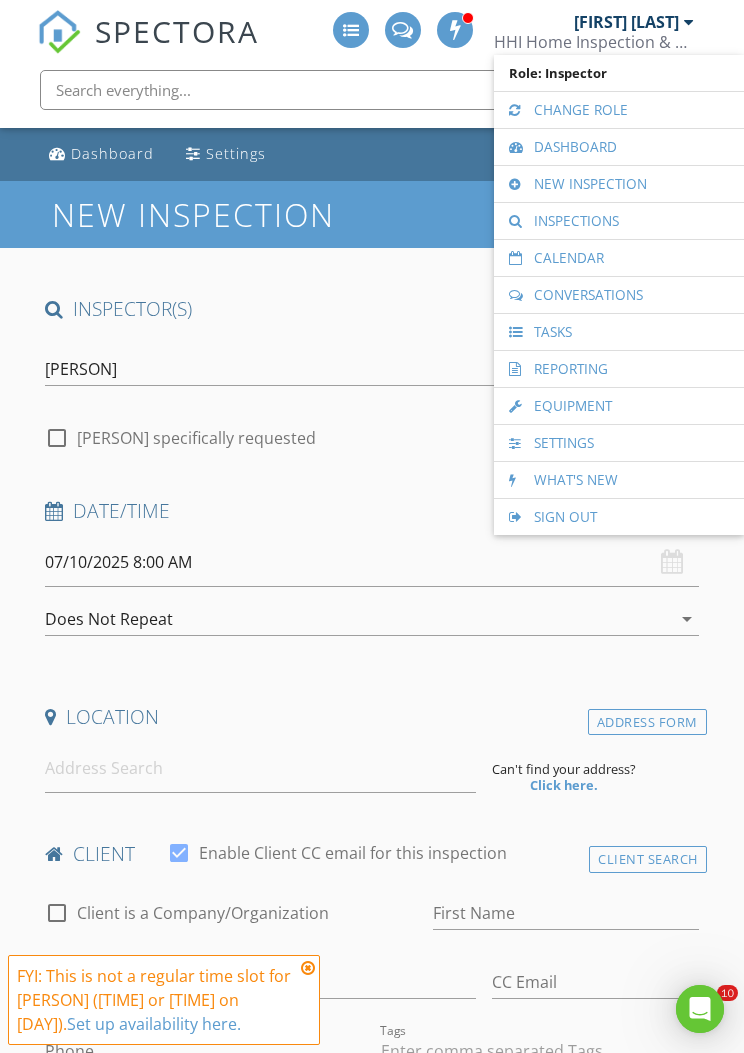 scroll, scrollTop: 0, scrollLeft: 0, axis: both 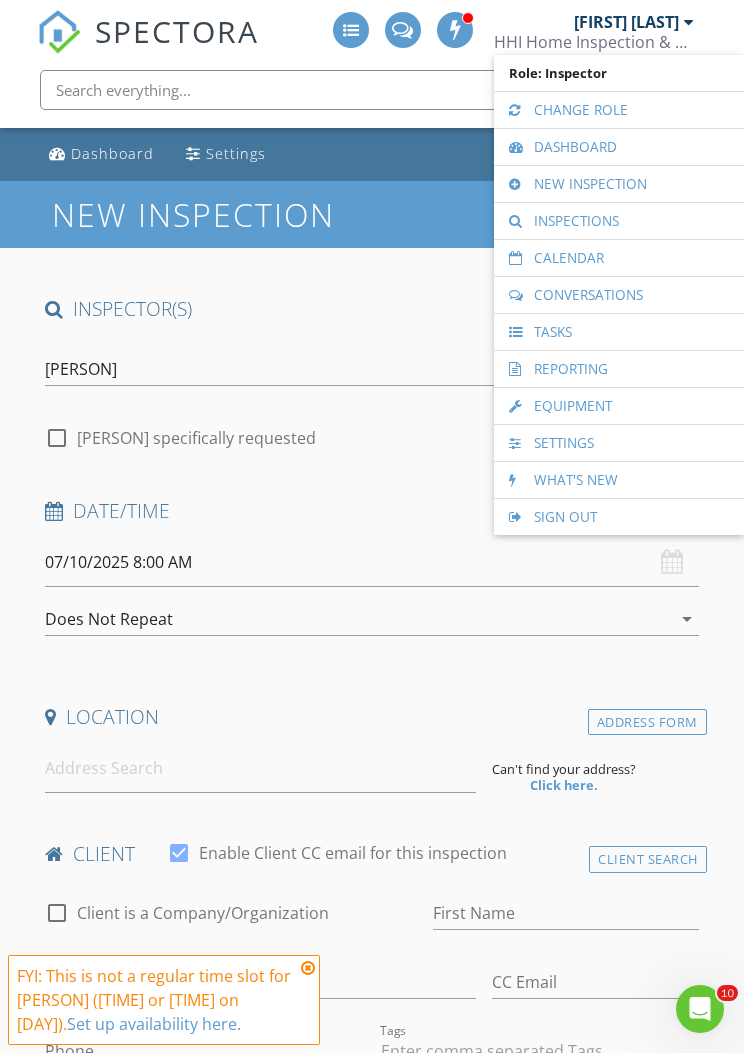 click on "Calendar" at bounding box center (619, 258) 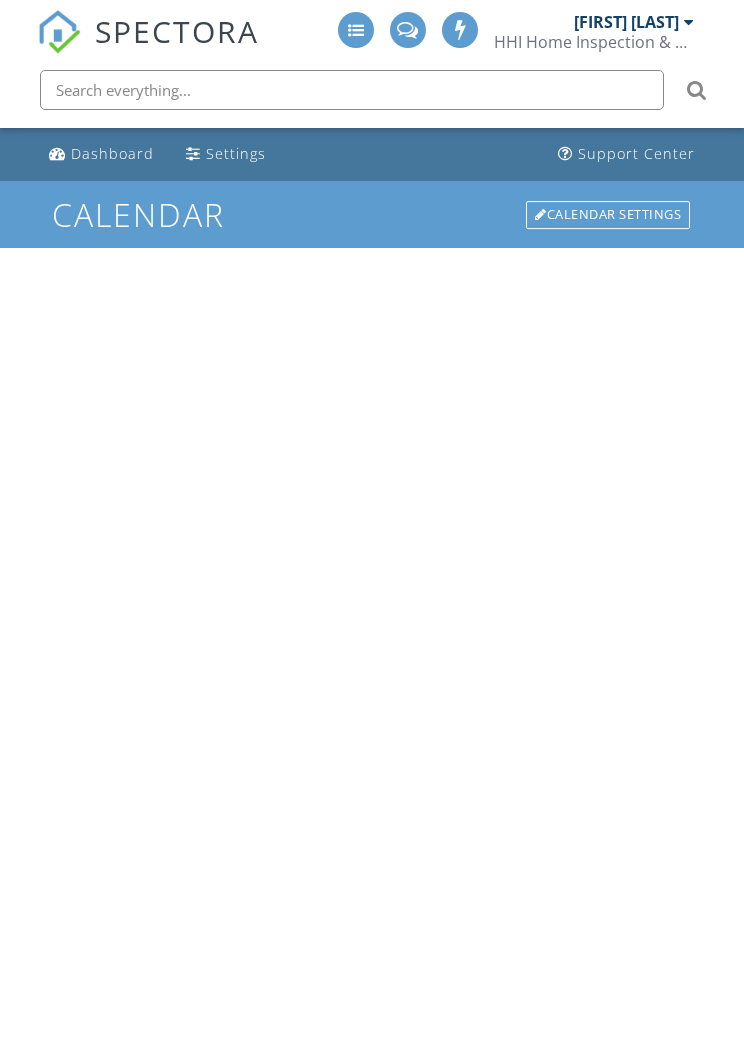 scroll, scrollTop: 0, scrollLeft: 0, axis: both 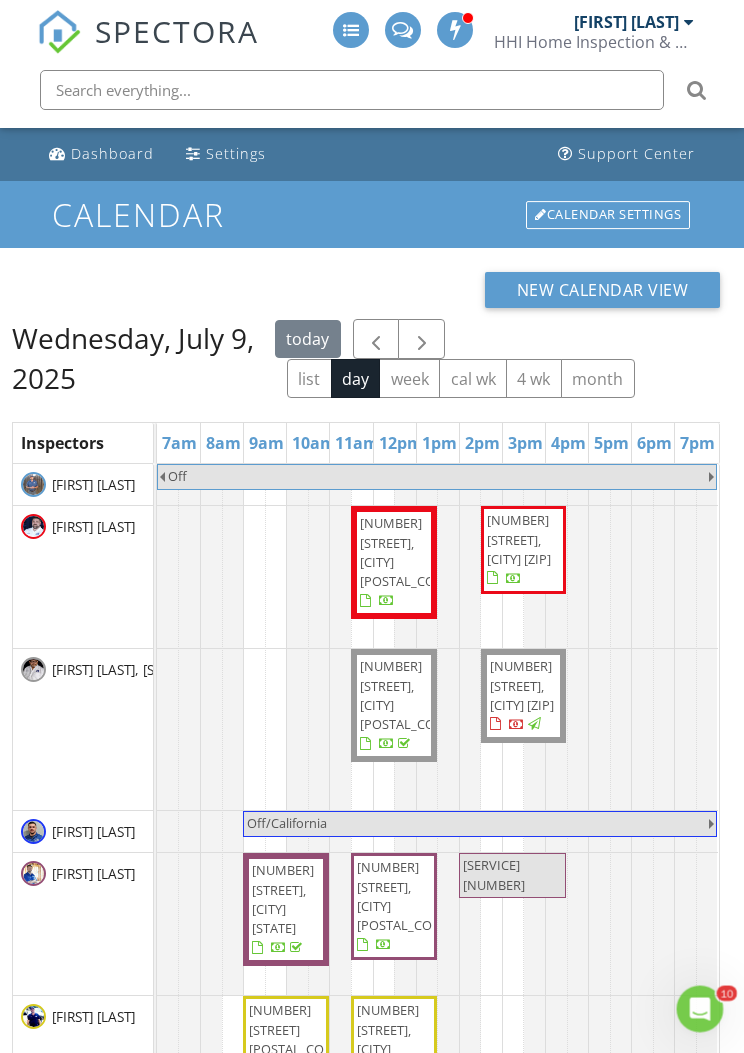 click at bounding box center [421, 339] 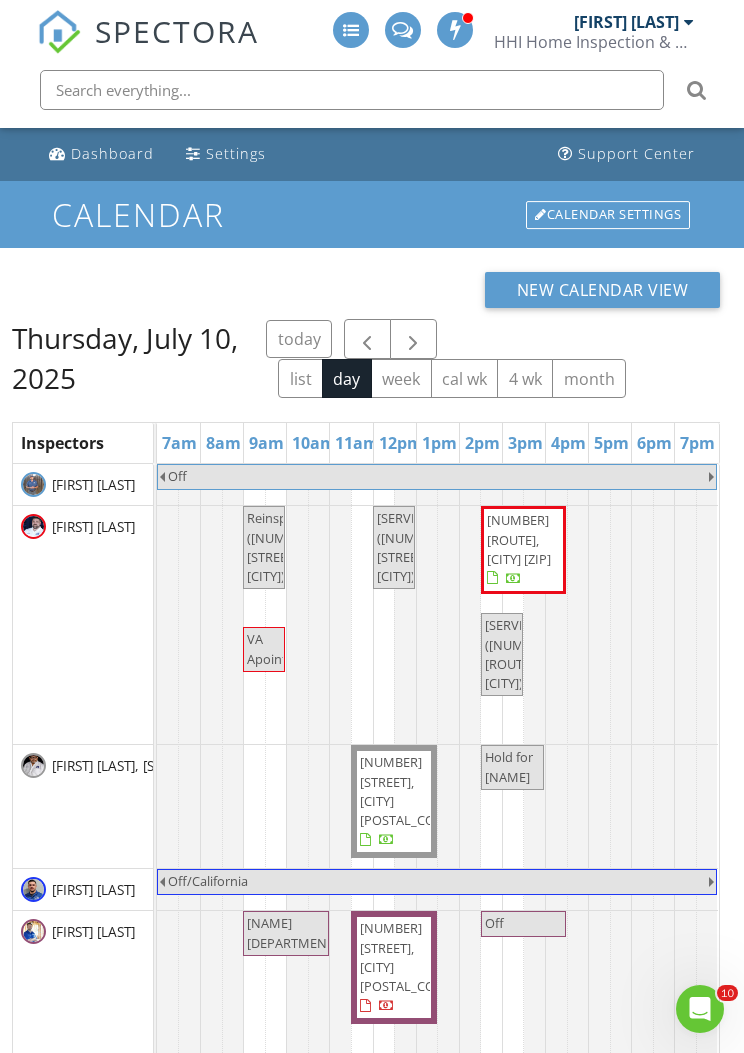 click at bounding box center [413, 340] 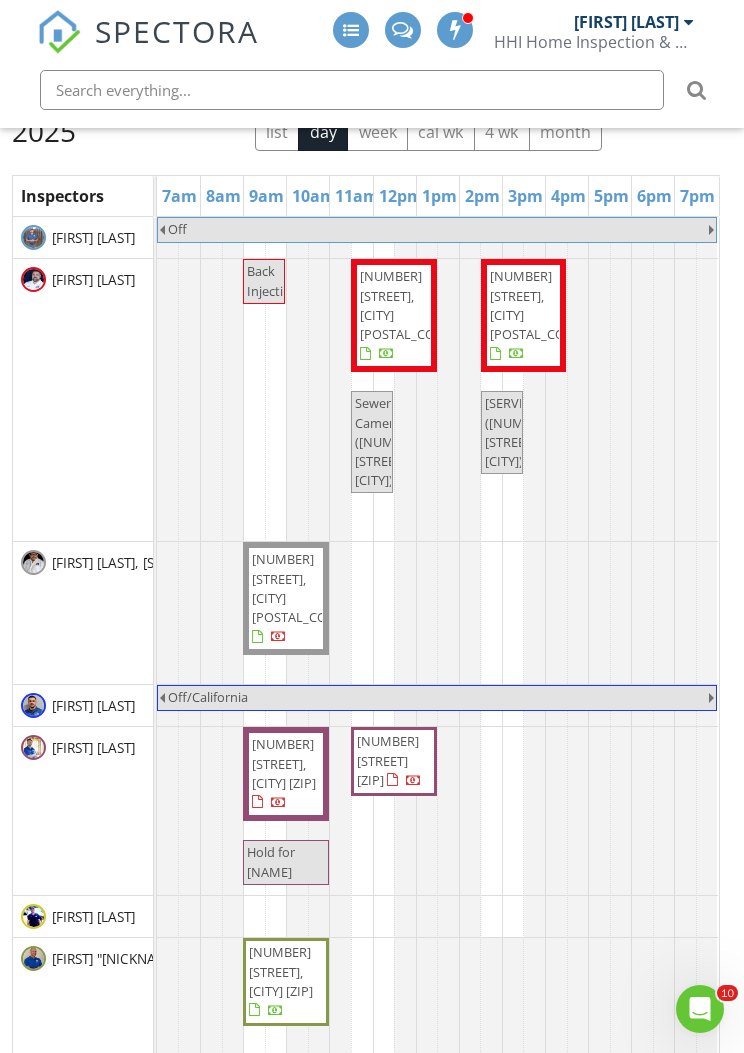 scroll, scrollTop: 288, scrollLeft: 0, axis: vertical 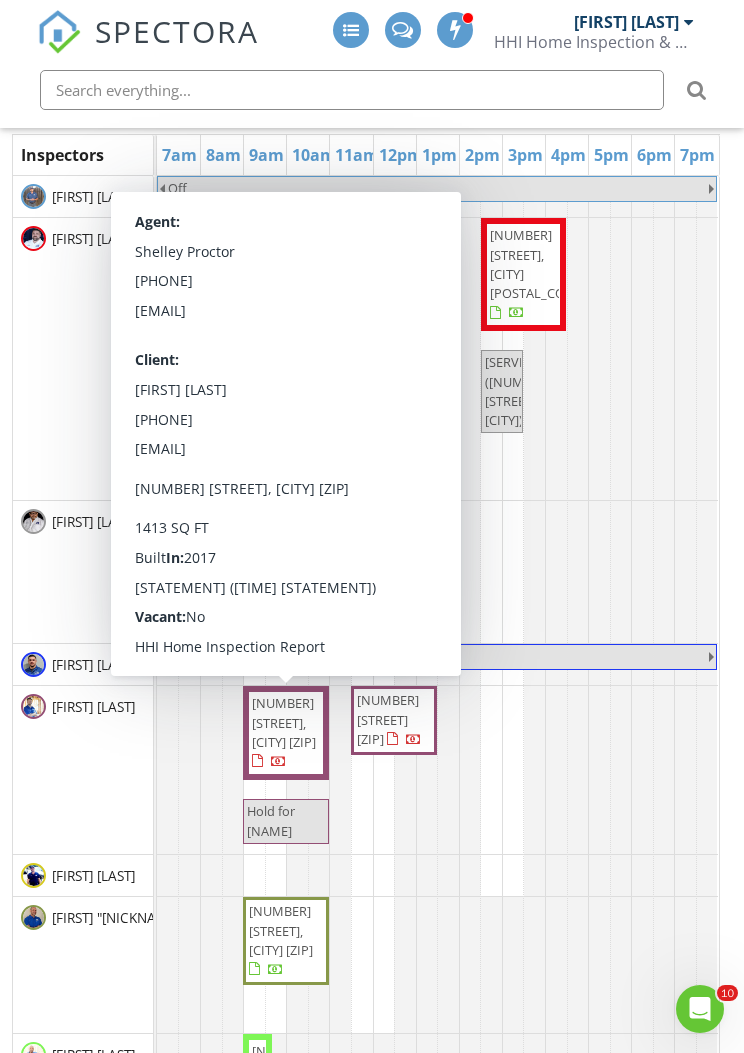 click on "[NUMBER] [STREET], [CITY] [ZIP]" at bounding box center (286, 733) 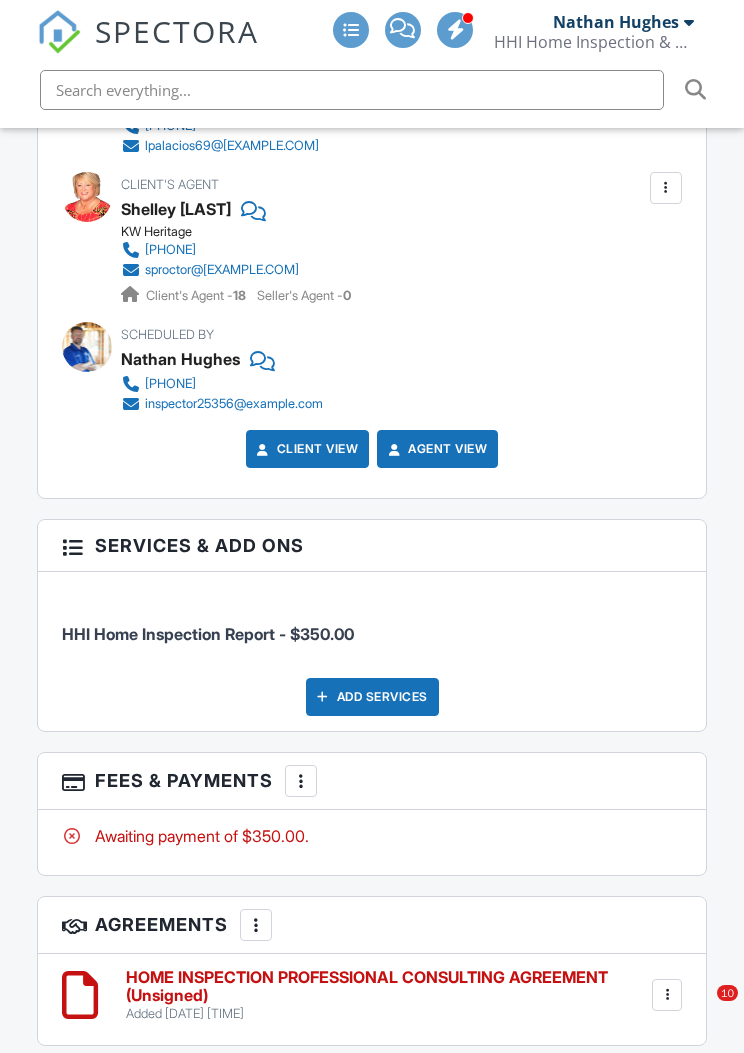 scroll, scrollTop: 3924, scrollLeft: 0, axis: vertical 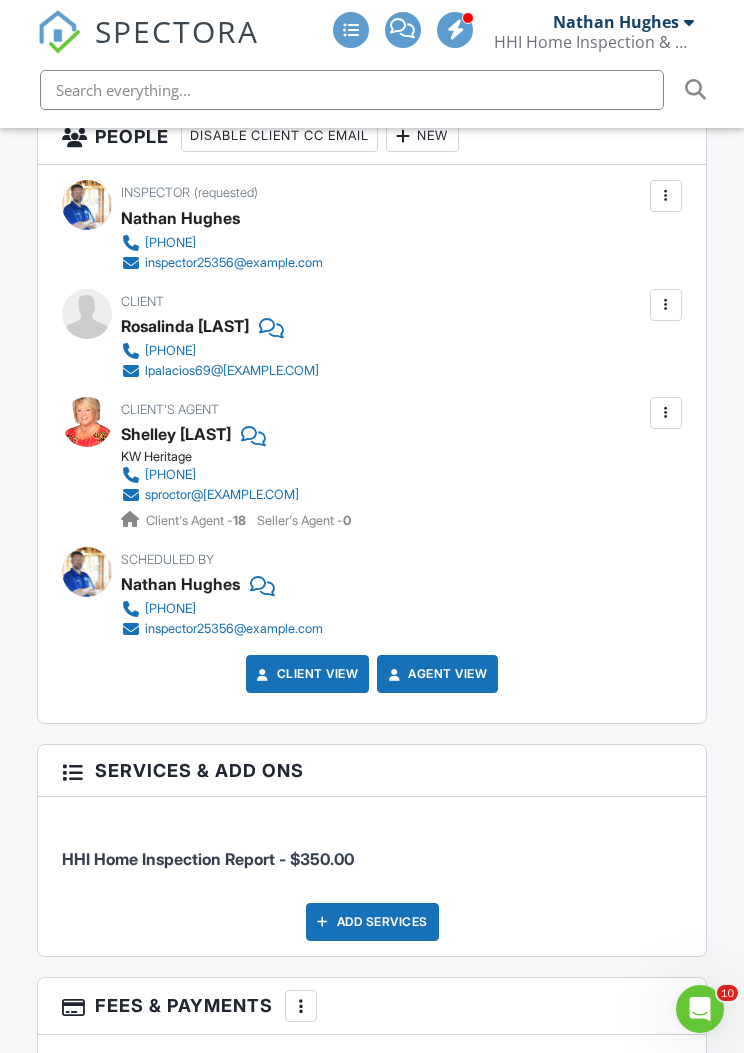 click on "Inspector
(requested)
[FIRST] [LAST]
[PHONE]
inspector25356@example.com
Make Invisible
Unmark As Requested
Remove
Update Client
First name
[FIRST]
Last name
[LAST]
Email (required)
[EMAIL]
CC Email
Phone
[PHONE]
Tags
Internal notes visible only to the company
Updating the client email address will resend the confirmation email and update all queued automated emails.
Cancel
Save
Confirm client deletion
This will remove the client from this inspection. All email reminders and follow-ups will be removed as well. Note that this is only an option before publishing a report.
Cancel
Remove Client
Client
[FIRST] [LAST]
[PHONE]
[EMAIL]
Edit" at bounding box center (372, 444) 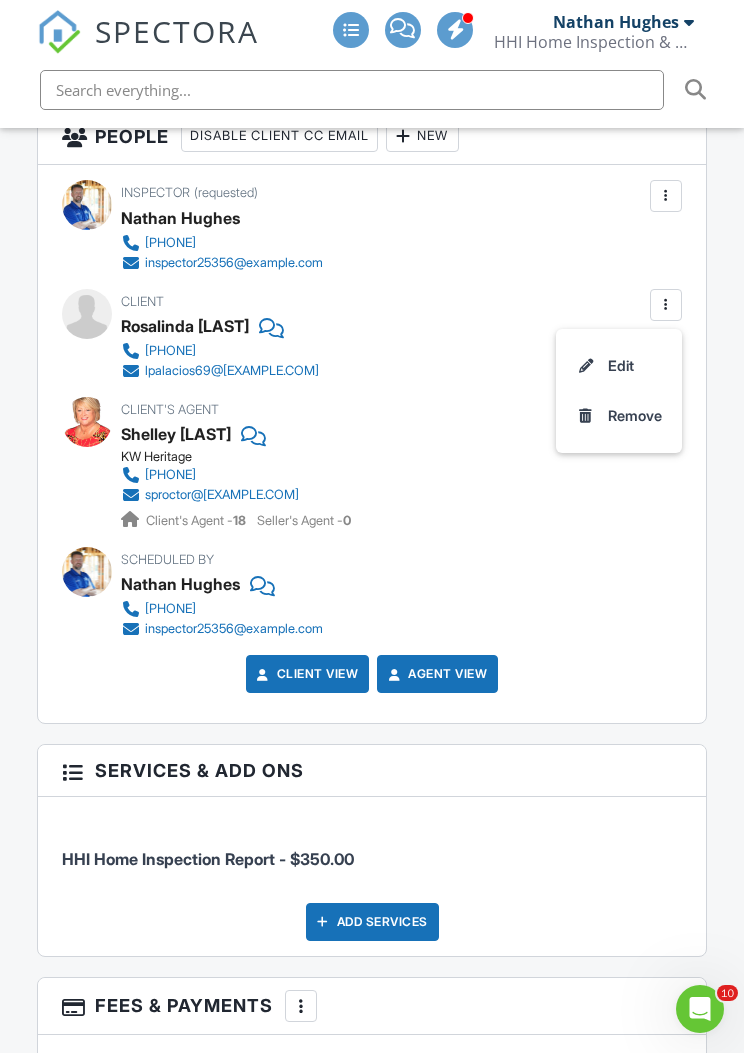 click on "Edit" at bounding box center [619, 366] 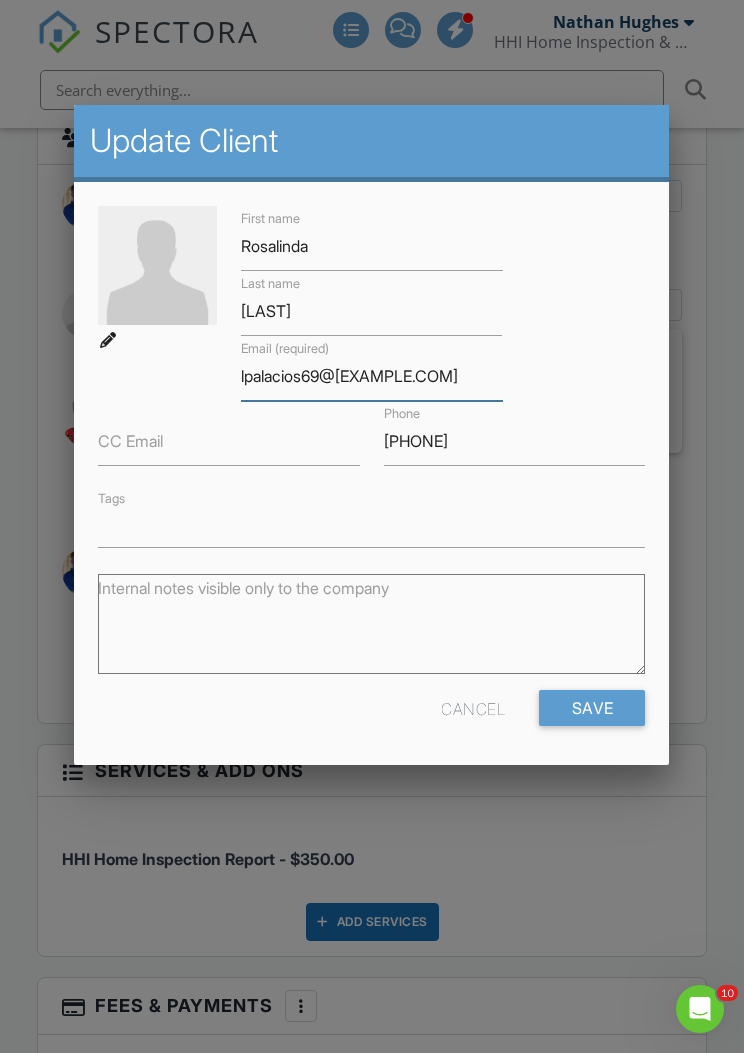 click on "[EMAIL]" at bounding box center [372, 376] 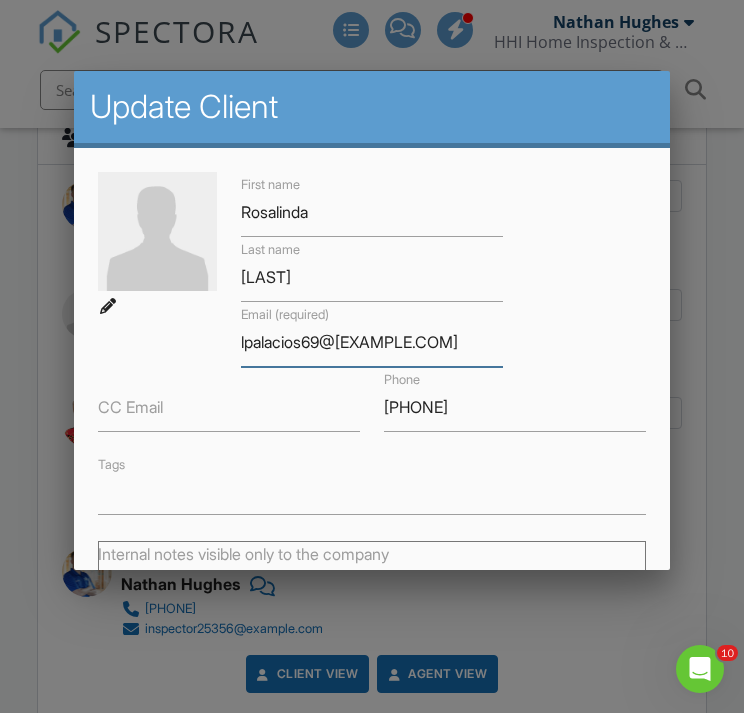click on "[EMAIL]" at bounding box center [372, 342] 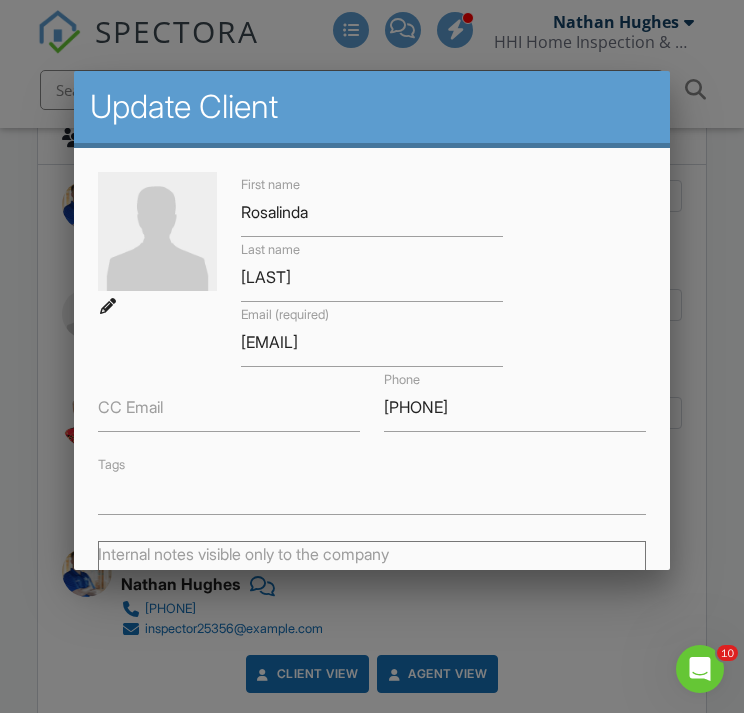 click at bounding box center [372, 345] 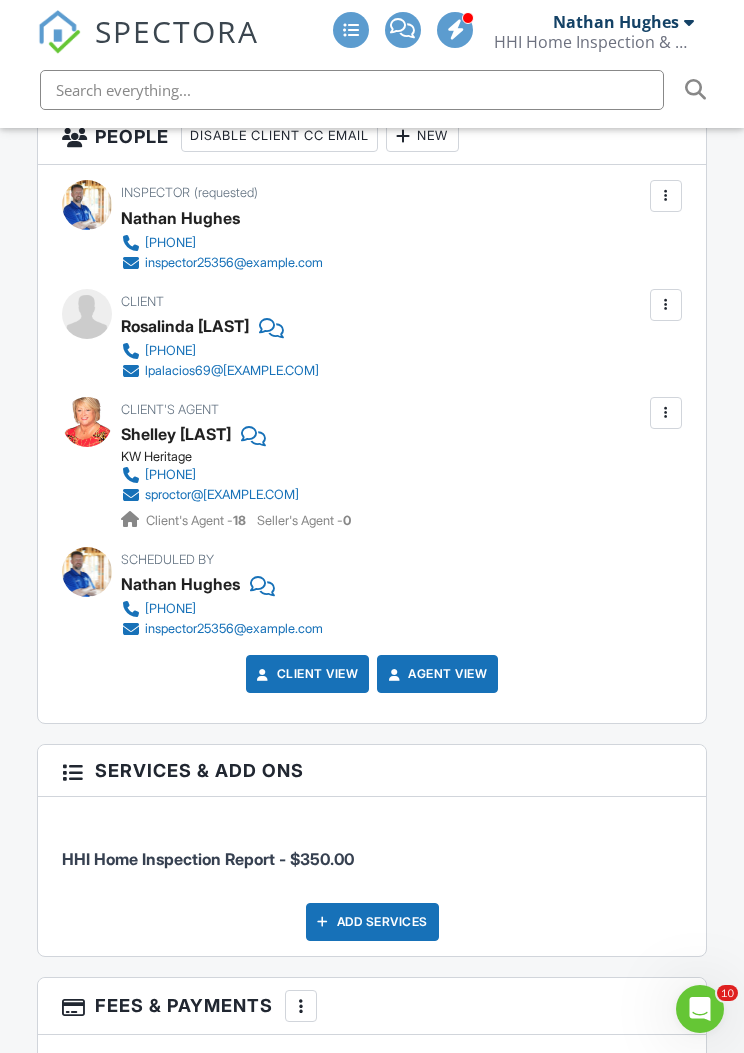 click at bounding box center (666, 305) 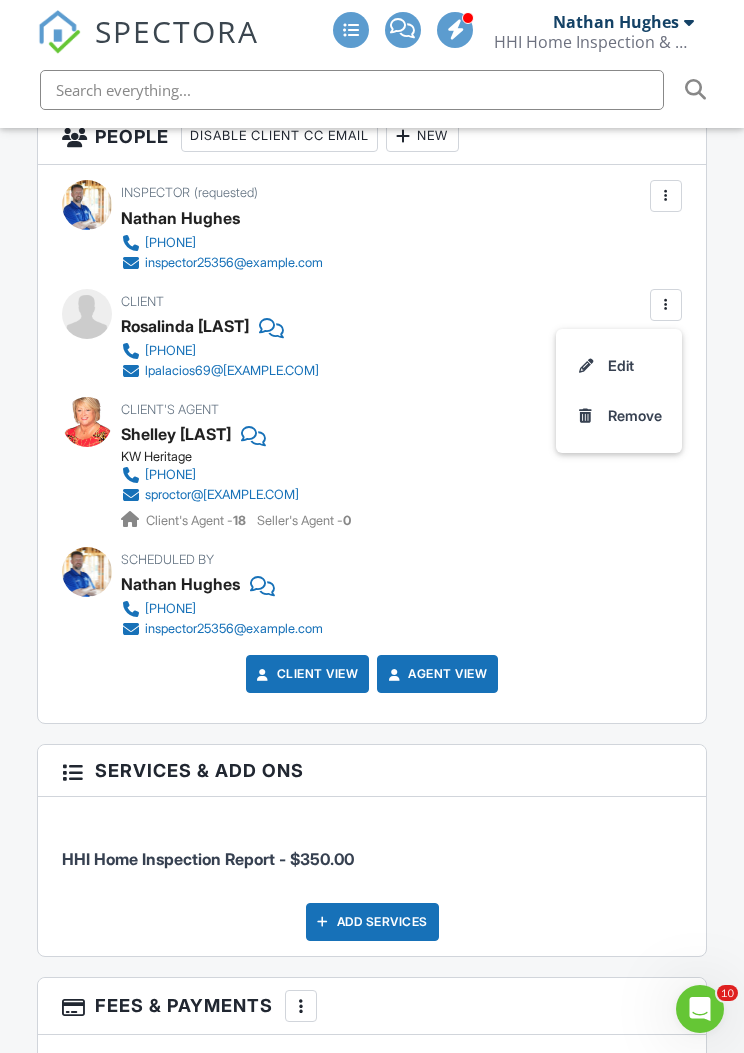 click on "Edit" at bounding box center (619, 366) 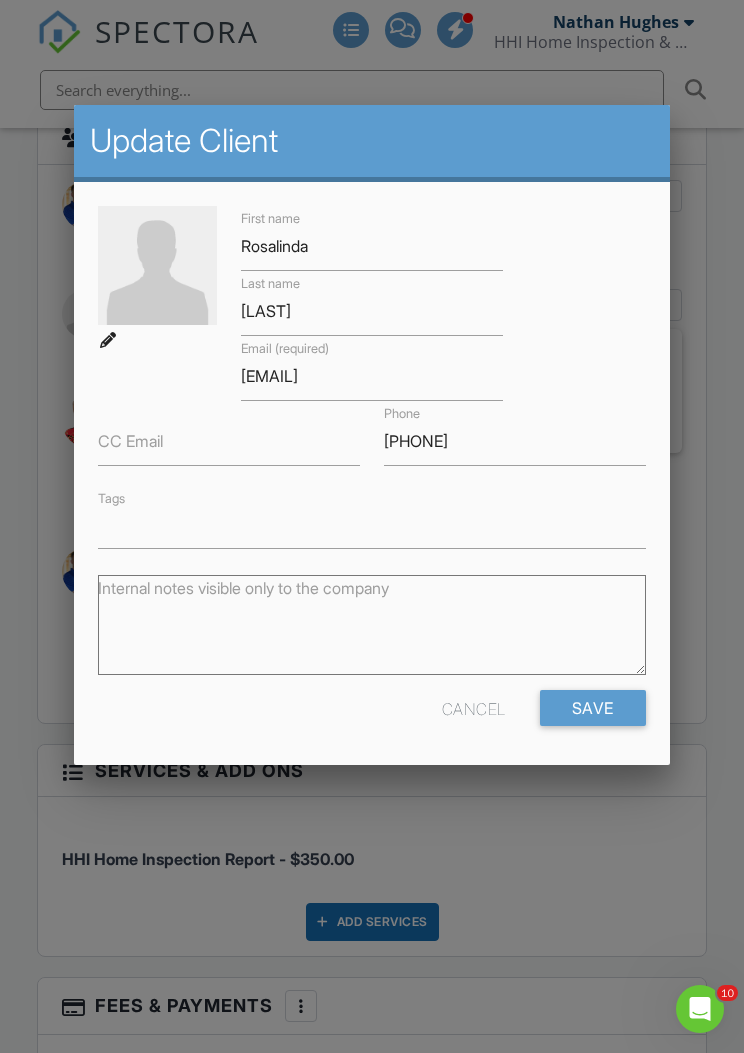 click on "Save" at bounding box center (593, 708) 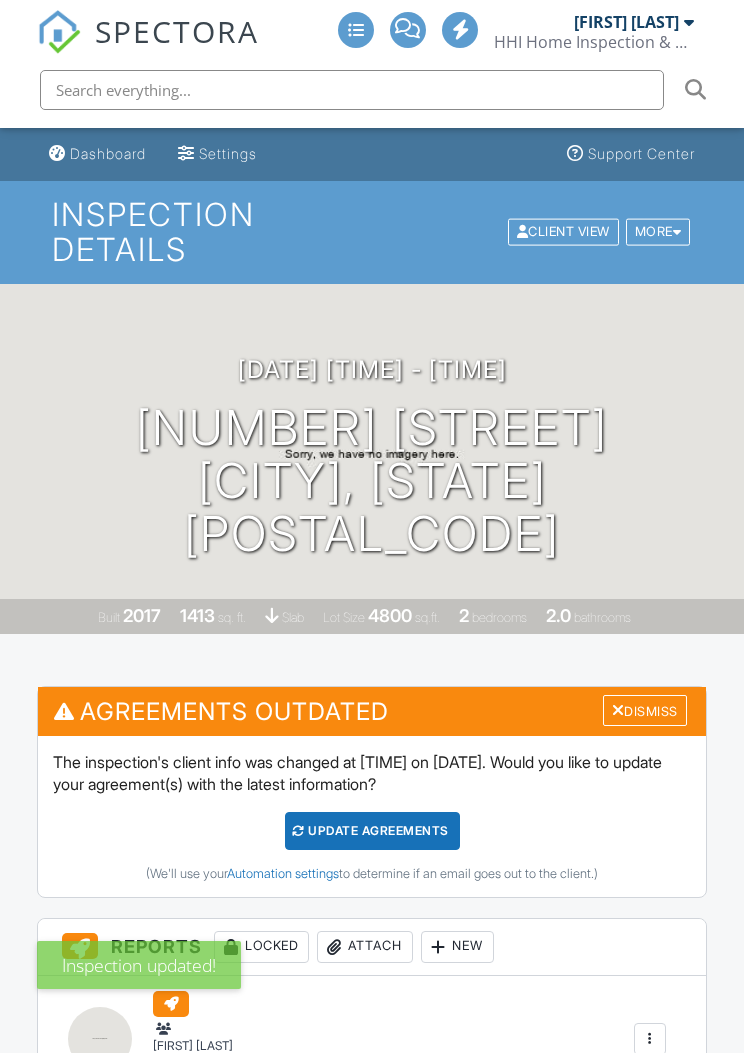 scroll, scrollTop: 0, scrollLeft: 0, axis: both 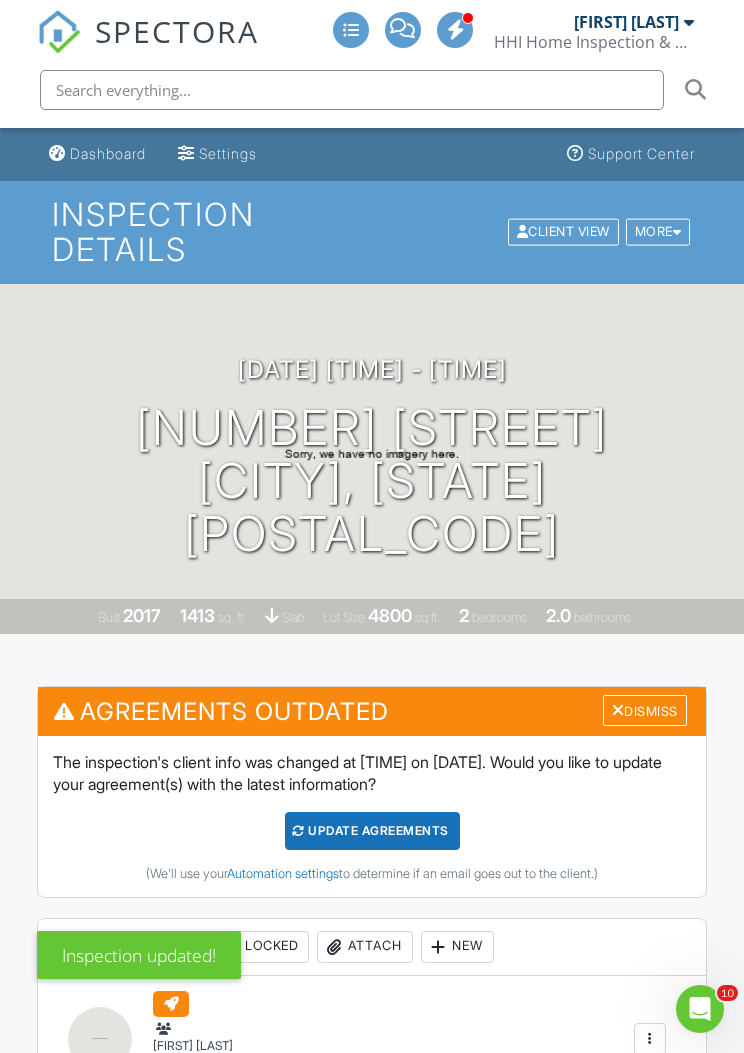 click on "Dismiss" at bounding box center (645, 710) 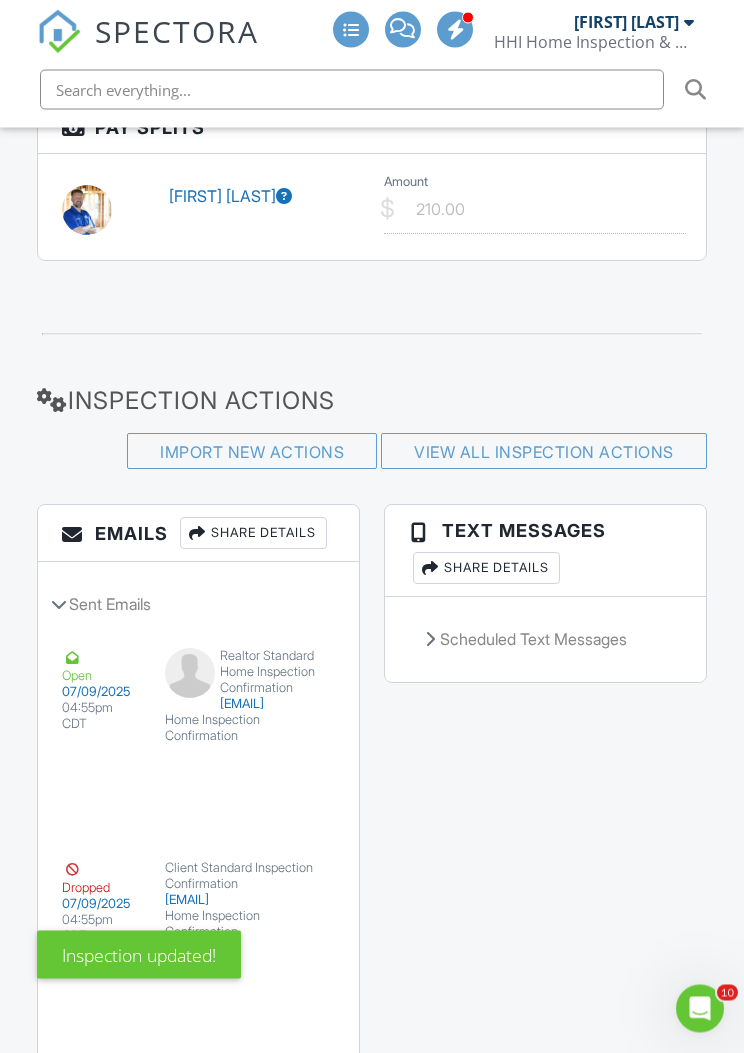 scroll, scrollTop: 3924, scrollLeft: 0, axis: vertical 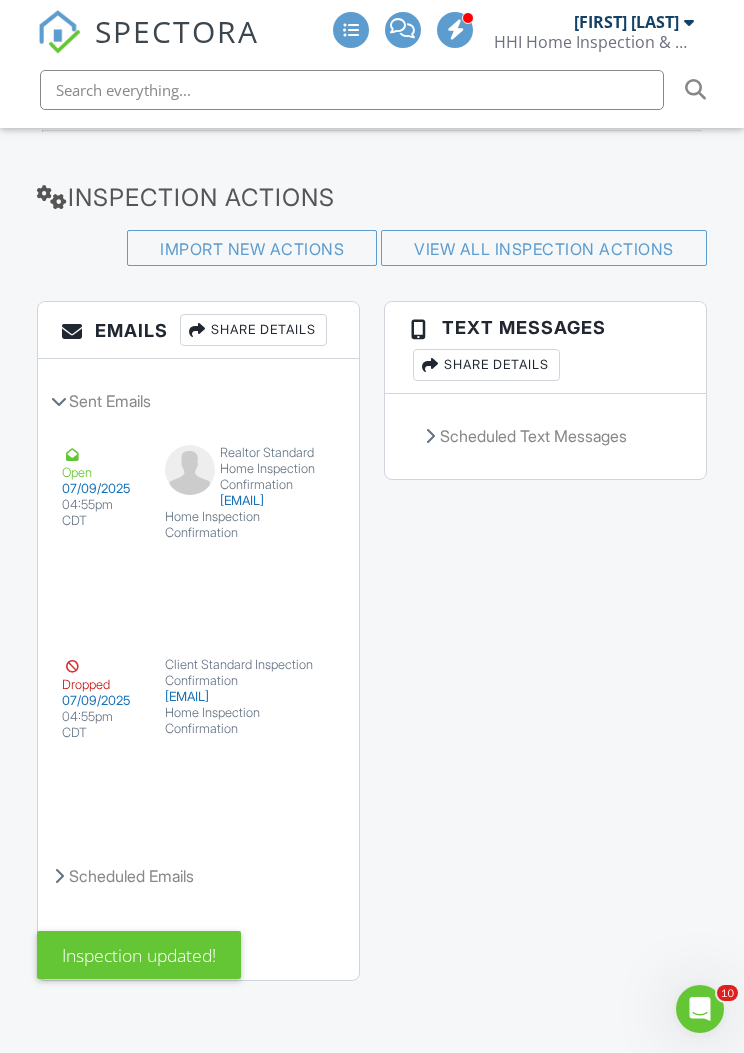 click on "Resend" at bounding box center [276, 804] 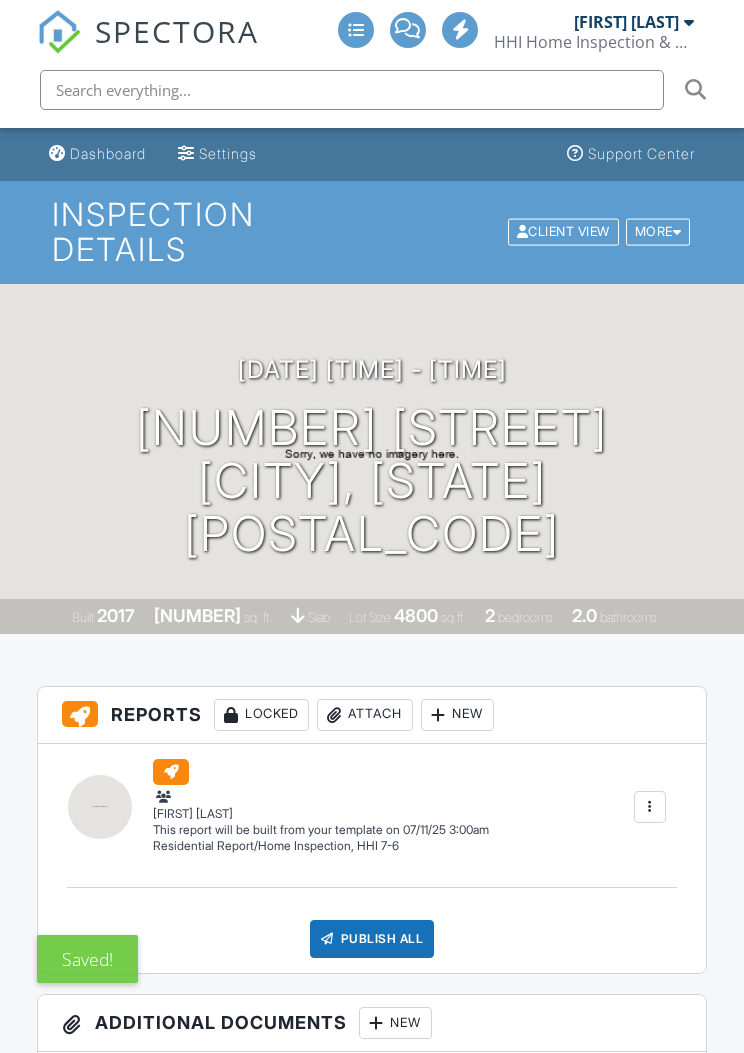 scroll, scrollTop: 0, scrollLeft: 0, axis: both 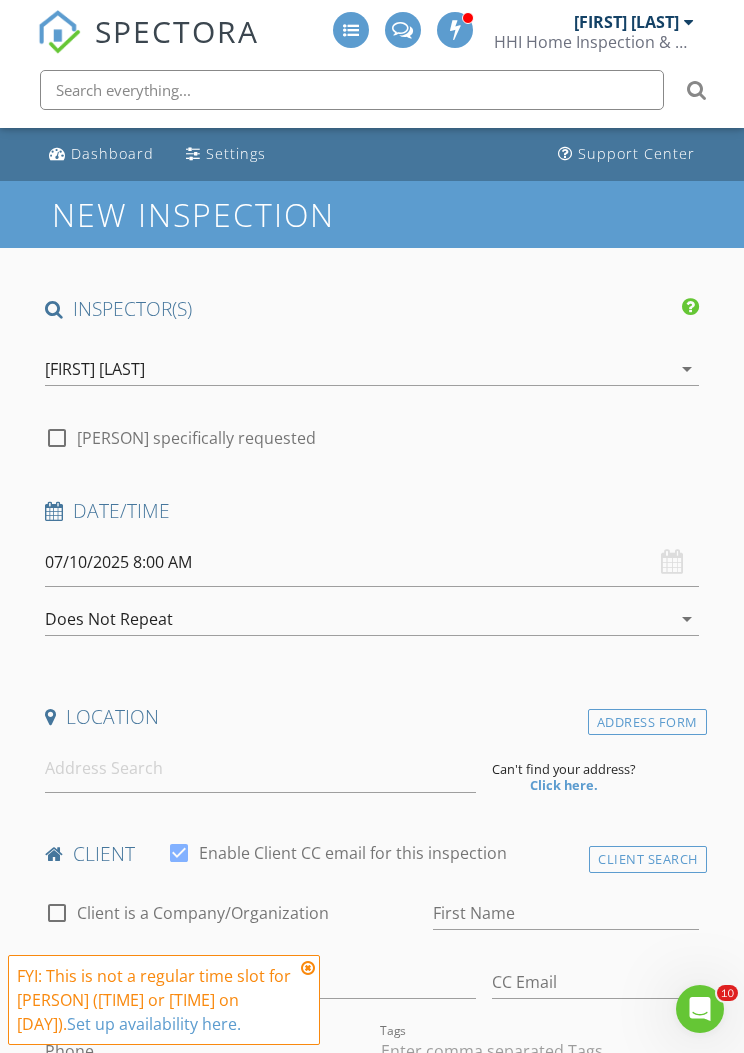click on "Nathan Hughes" at bounding box center (634, 22) 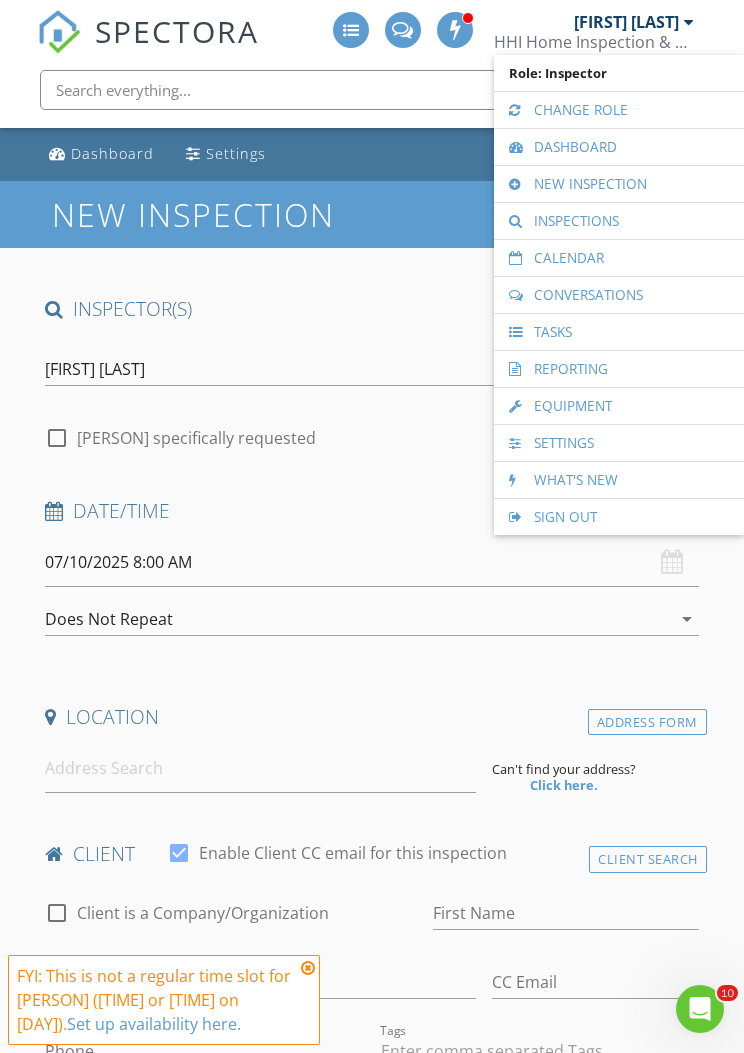 click on "Calendar" at bounding box center [619, 258] 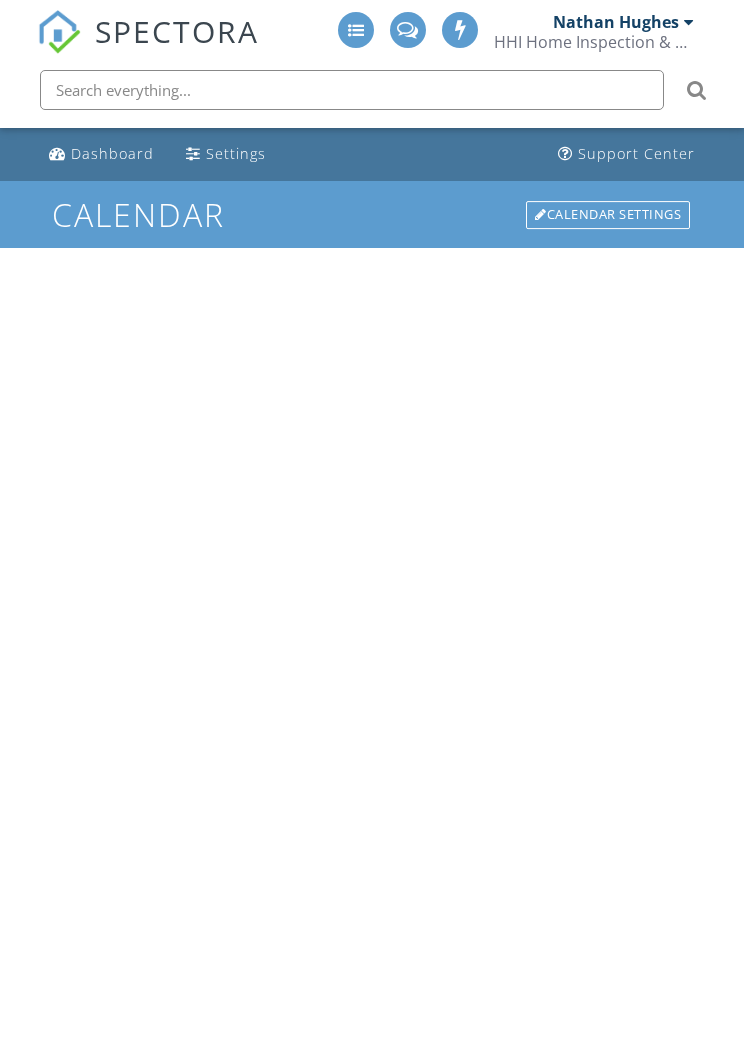 scroll, scrollTop: 0, scrollLeft: 0, axis: both 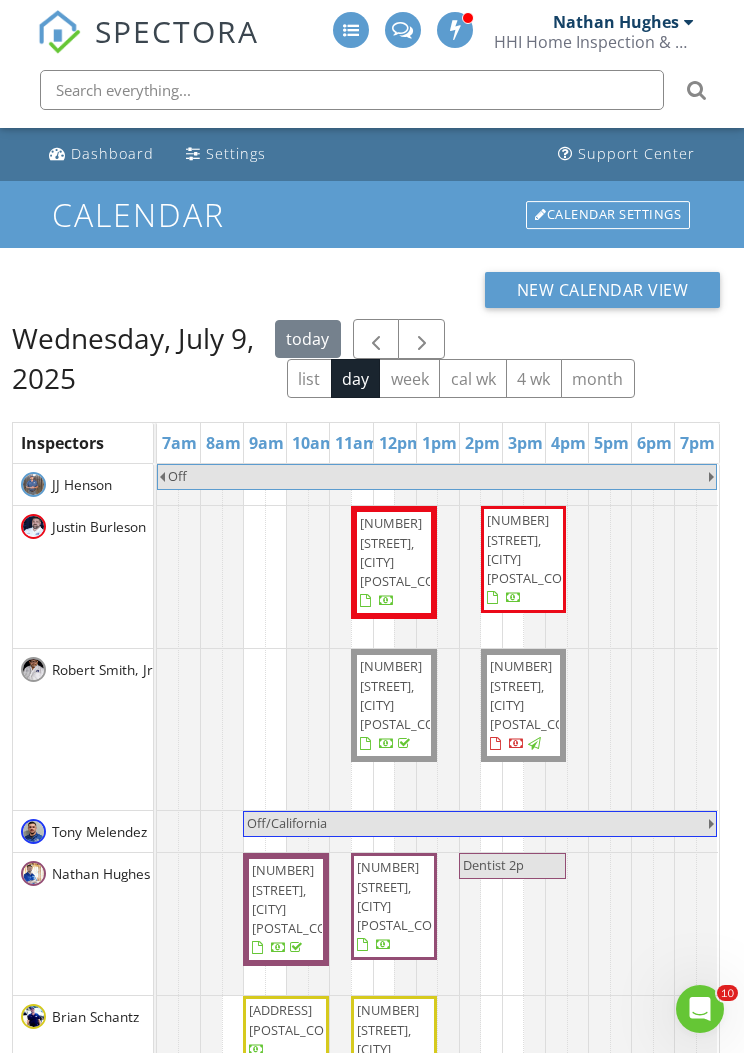 click at bounding box center (422, 340) 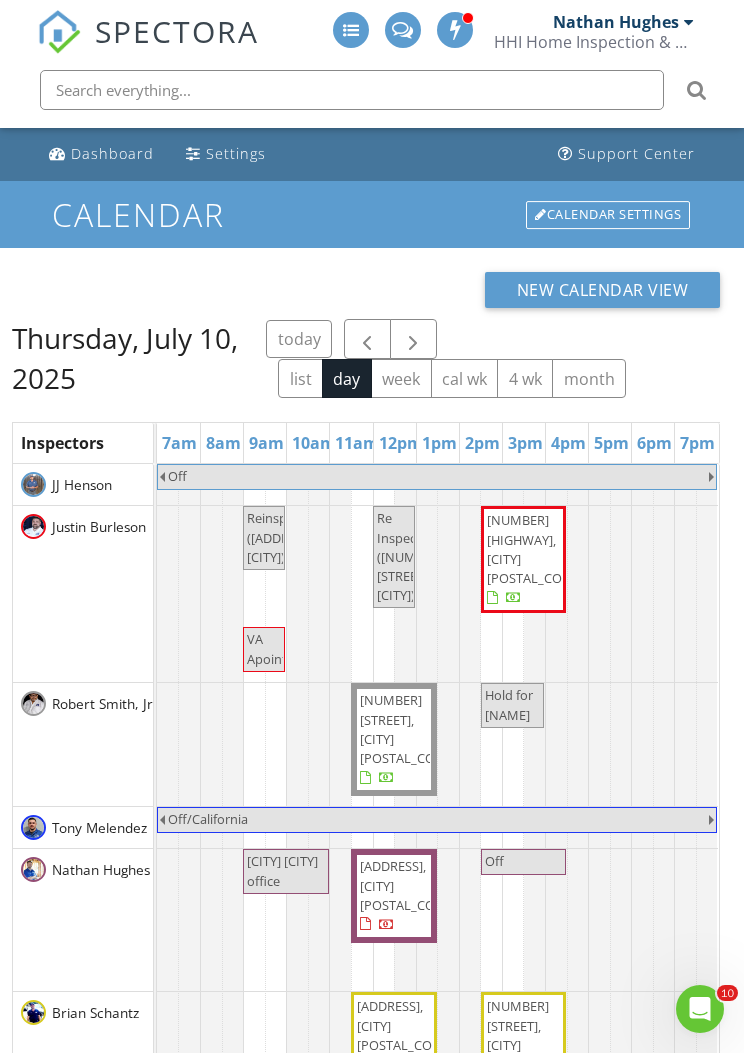 click at bounding box center [413, 339] 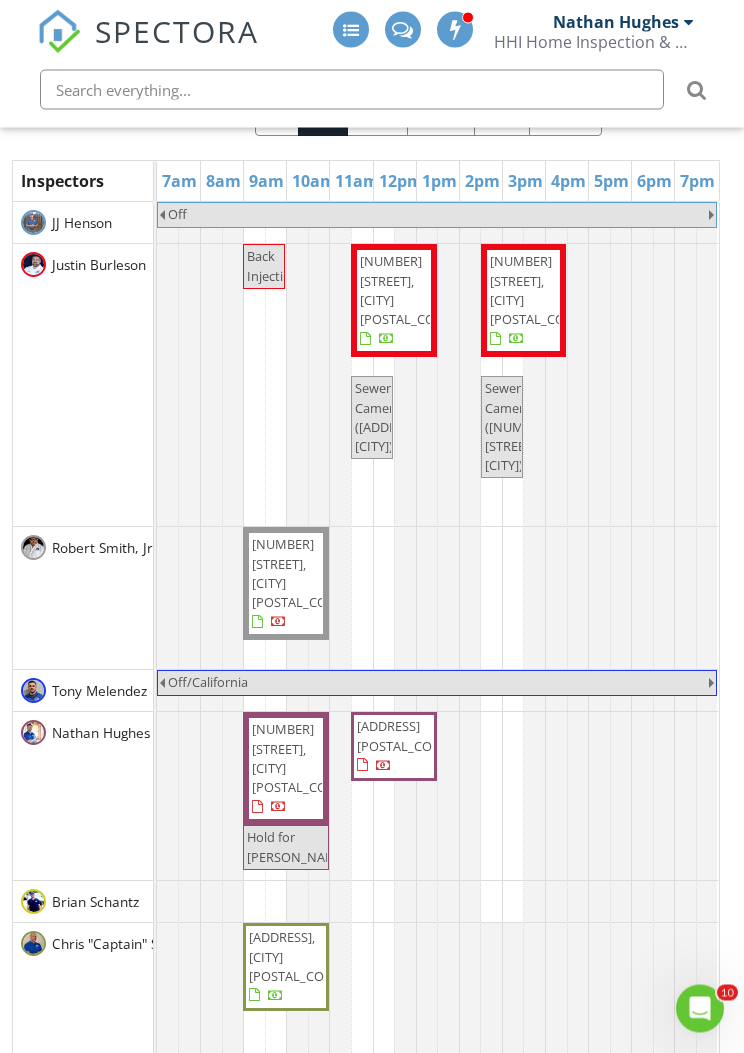 scroll, scrollTop: 330, scrollLeft: 0, axis: vertical 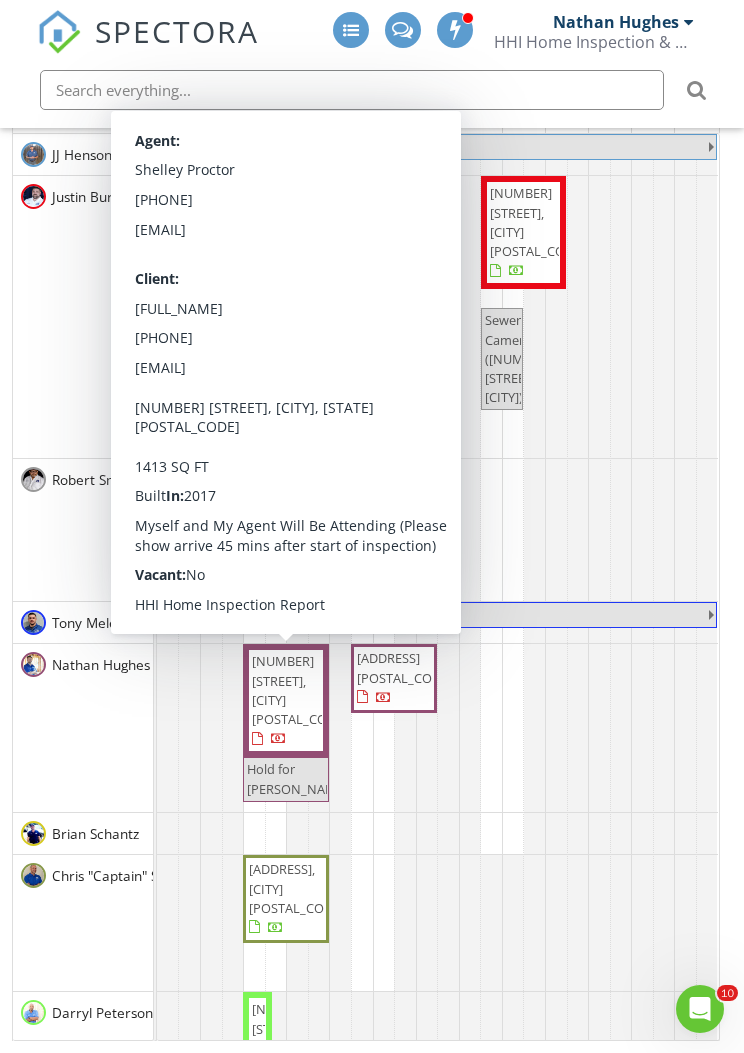 click on "13050 Salt Fork, San Antonio 78253" at bounding box center [286, 700] 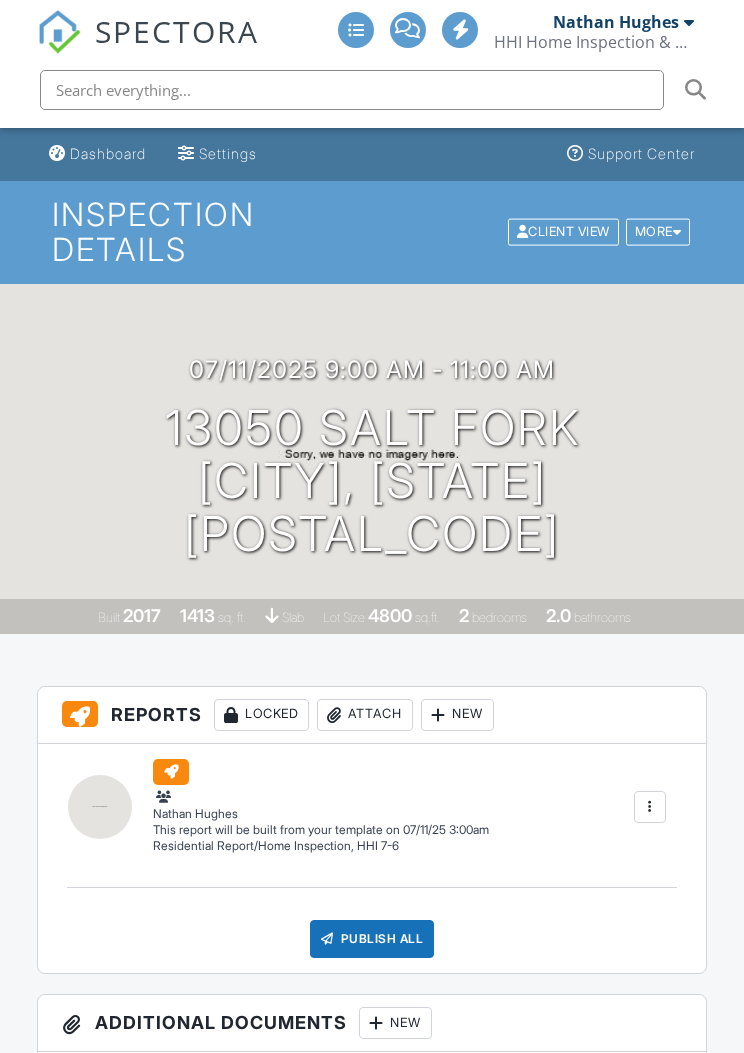 scroll, scrollTop: 0, scrollLeft: 0, axis: both 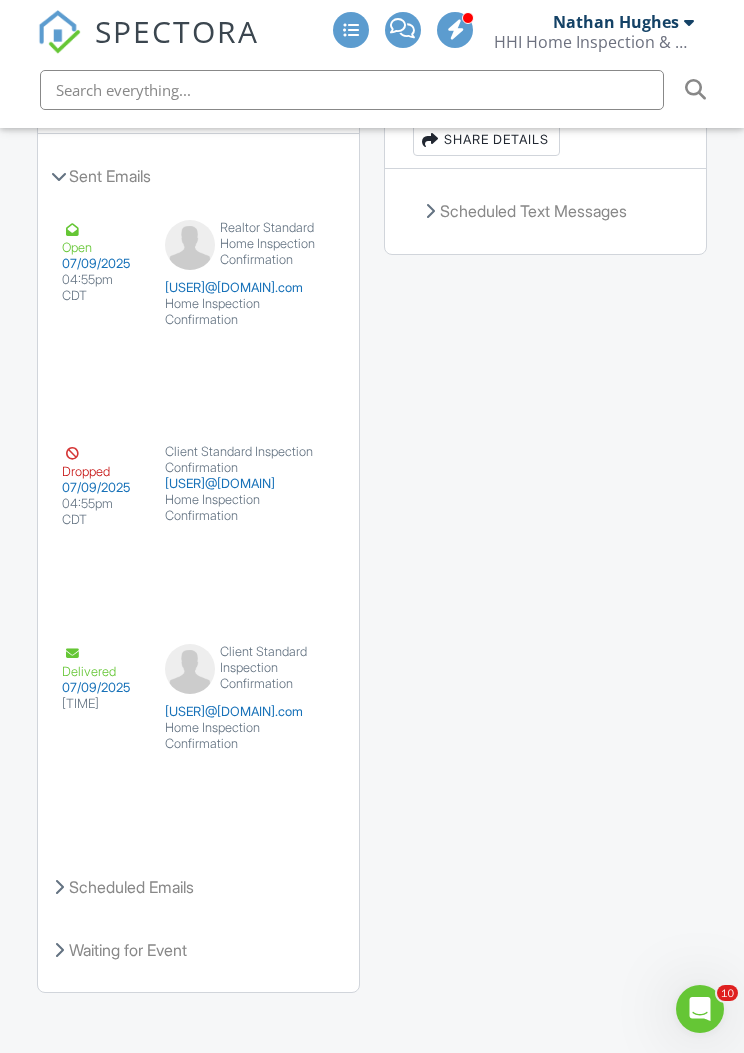 click on "View Email" at bounding box center (267, 773) 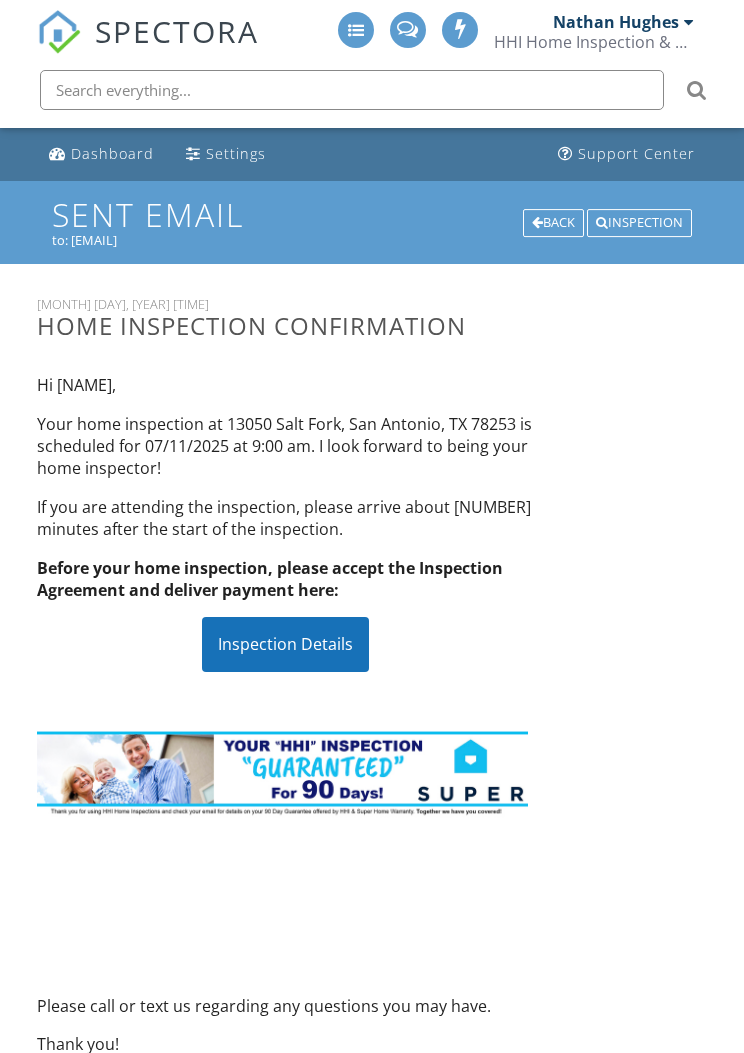 scroll, scrollTop: 0, scrollLeft: 0, axis: both 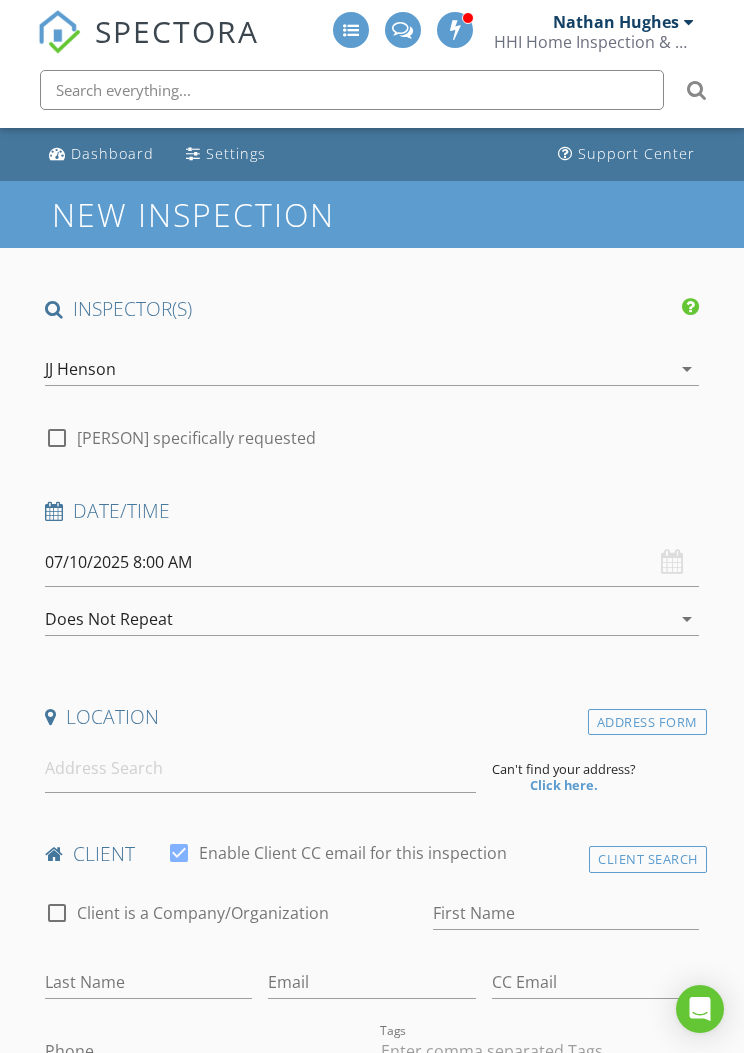 click at bounding box center [689, 22] 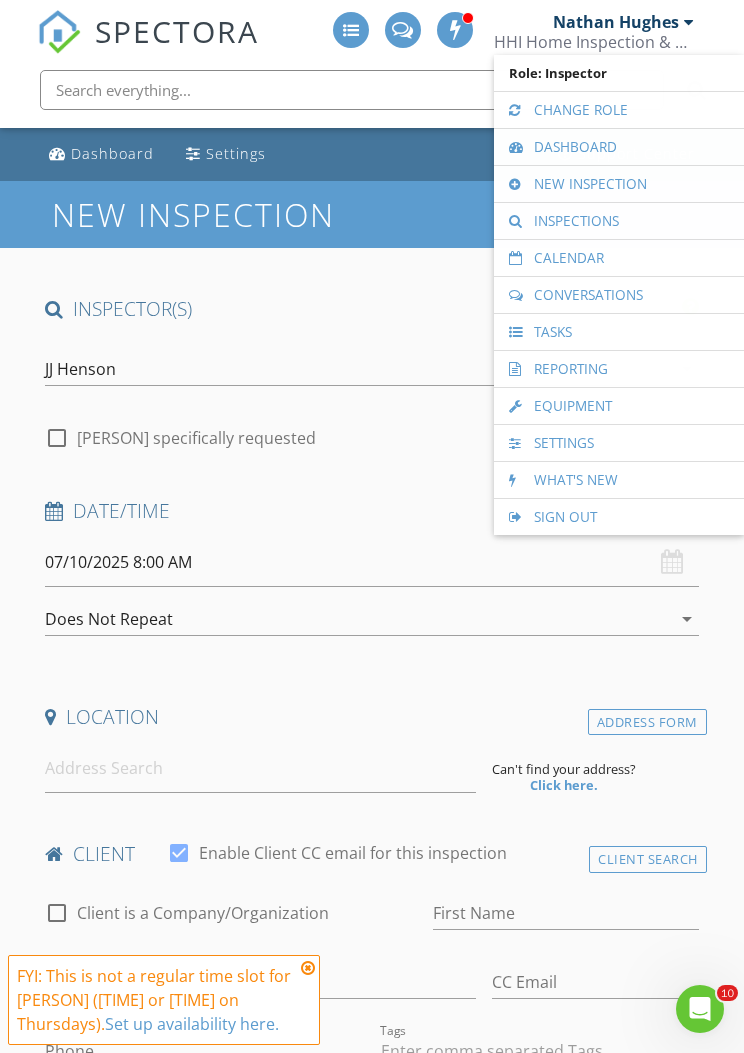 scroll, scrollTop: 0, scrollLeft: 0, axis: both 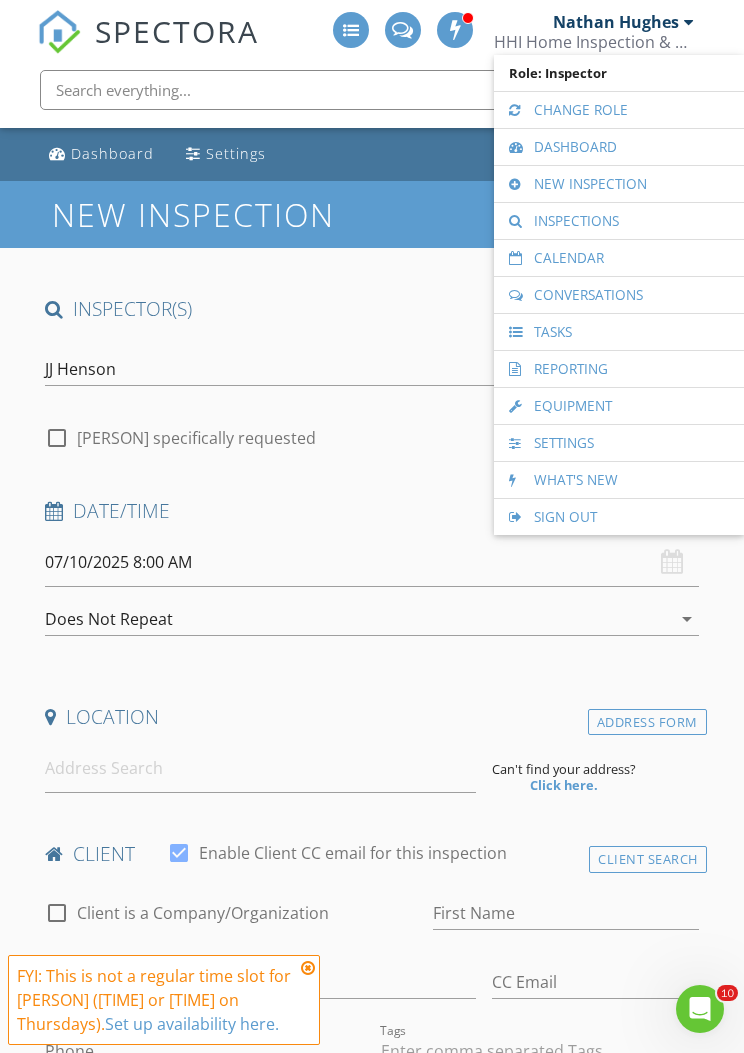 click on "Nathan Hughes" at bounding box center (616, 22) 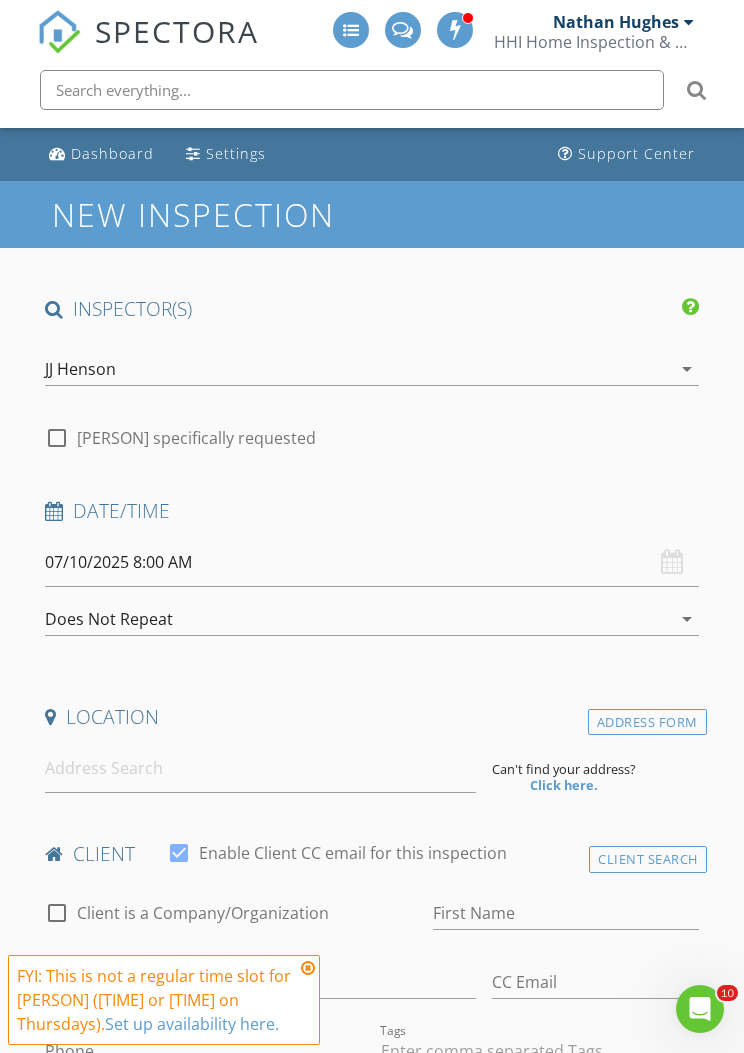 click on "Nathan Hughes" at bounding box center (616, 22) 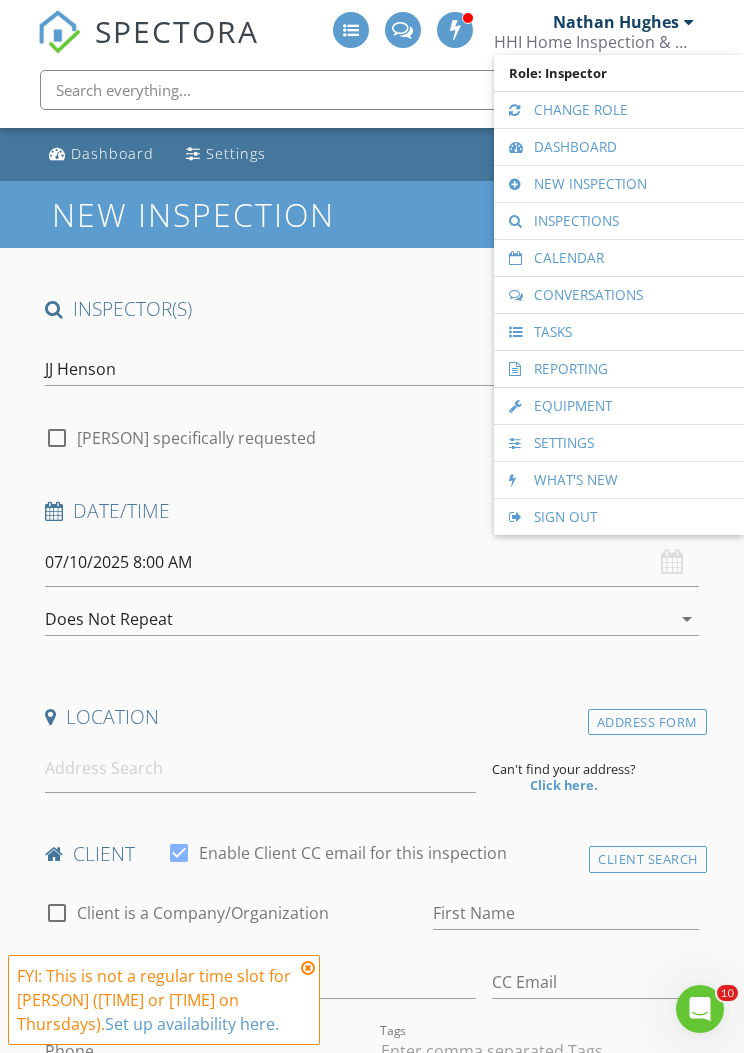 click on "Calendar" at bounding box center (619, 258) 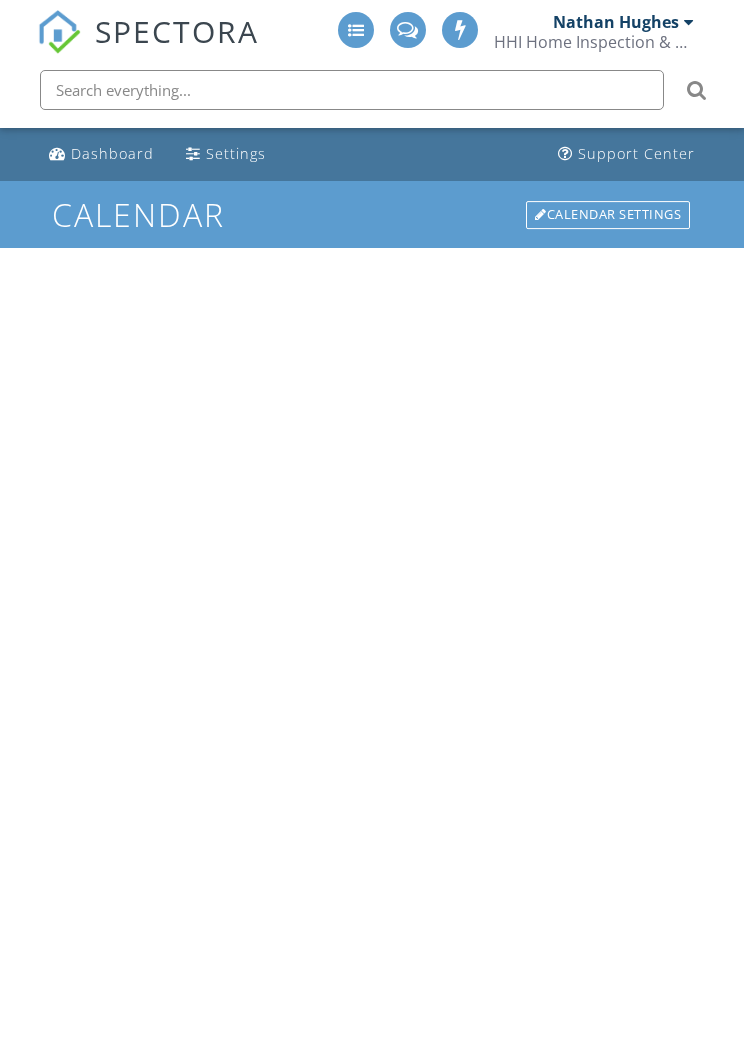 scroll, scrollTop: 0, scrollLeft: 0, axis: both 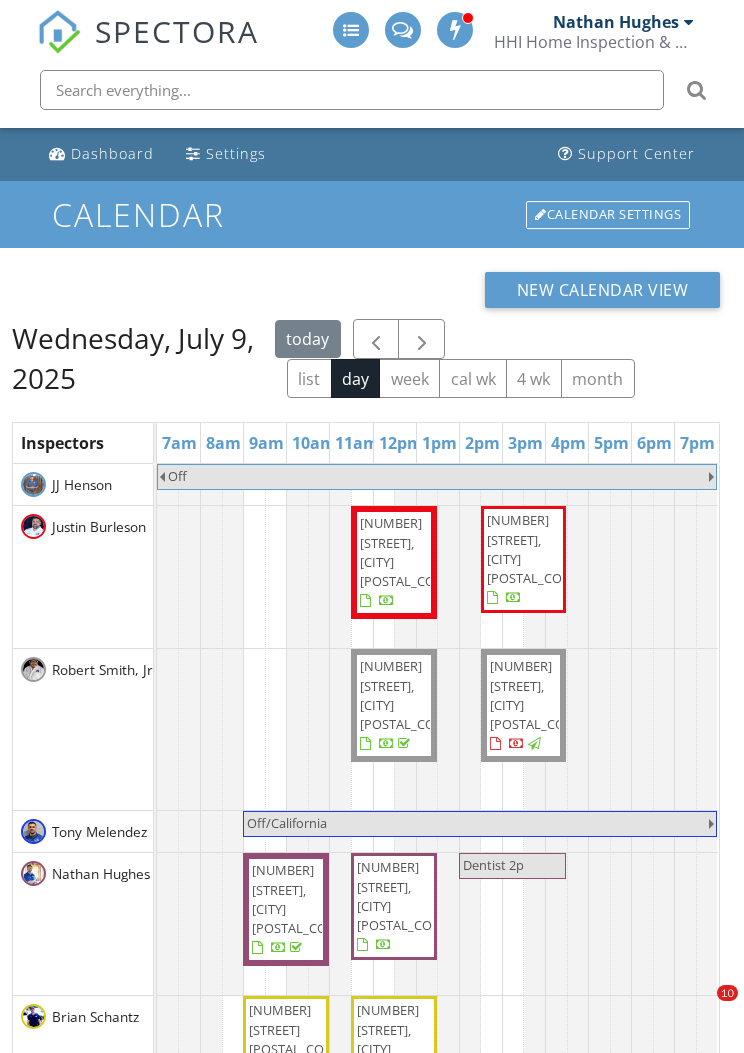 click at bounding box center (421, 339) 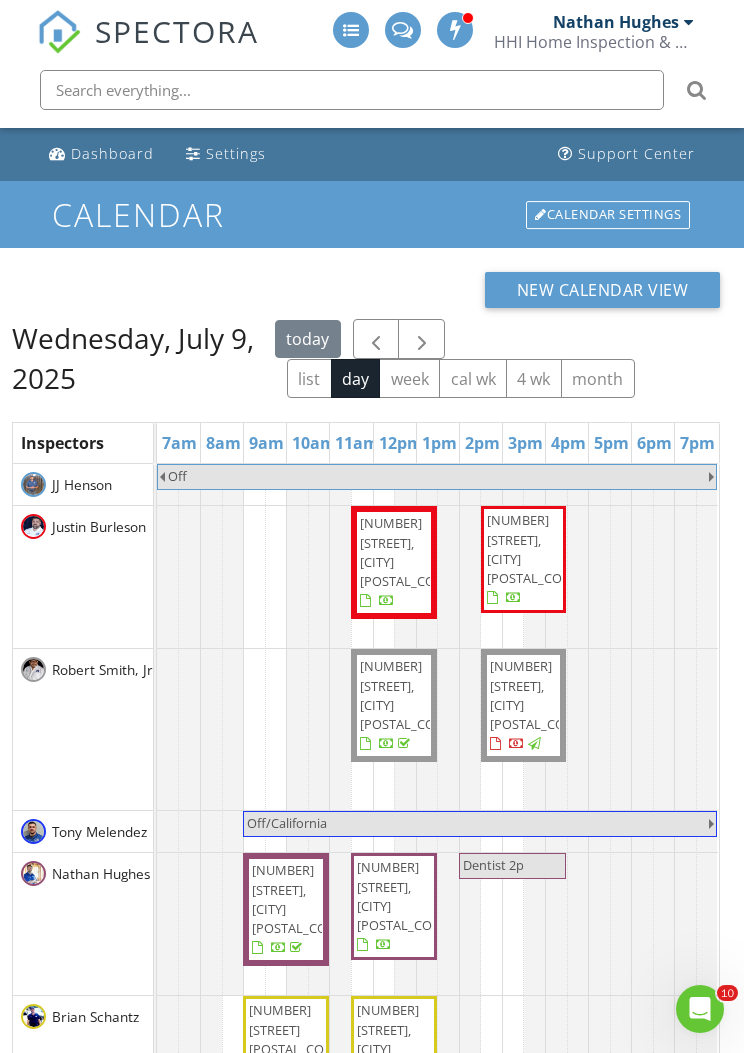 scroll, scrollTop: 0, scrollLeft: 0, axis: both 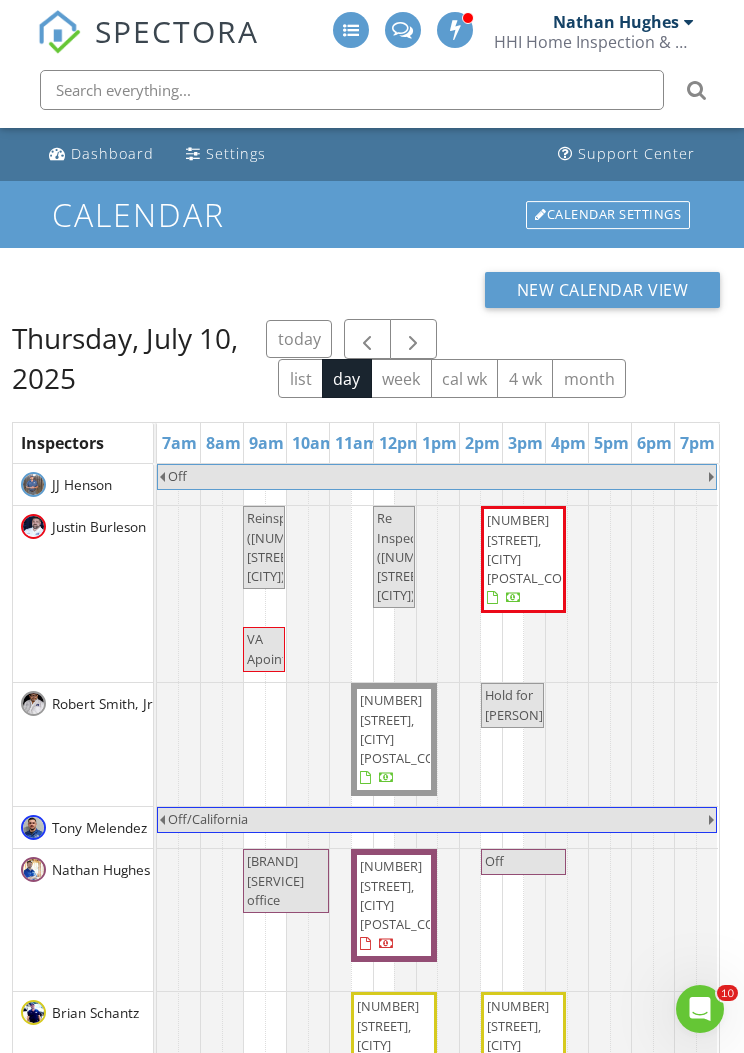 click at bounding box center (413, 340) 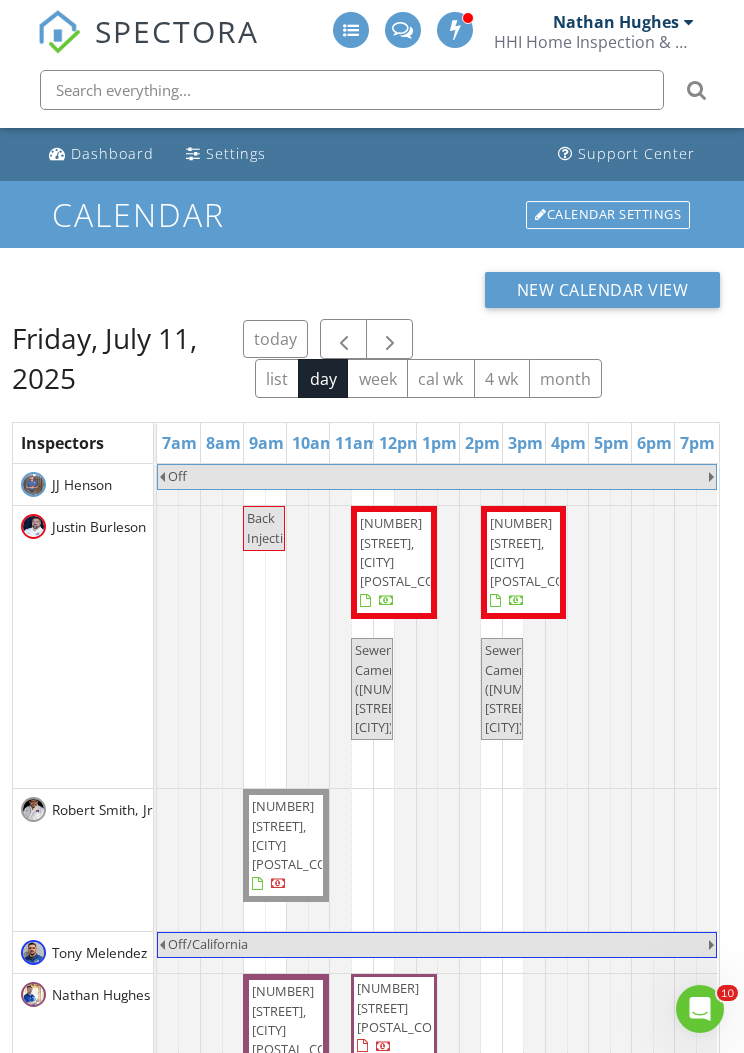 scroll, scrollTop: 126, scrollLeft: 0, axis: vertical 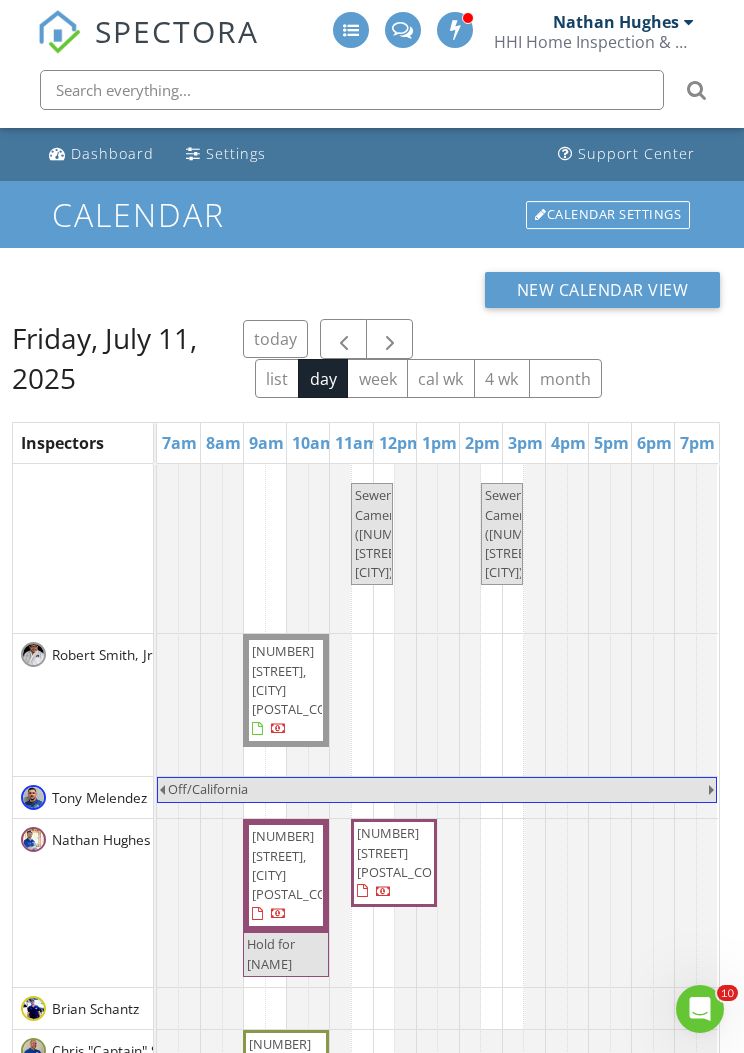 click on "today list day week cal wk 4 wk month" at bounding box center [481, 358] 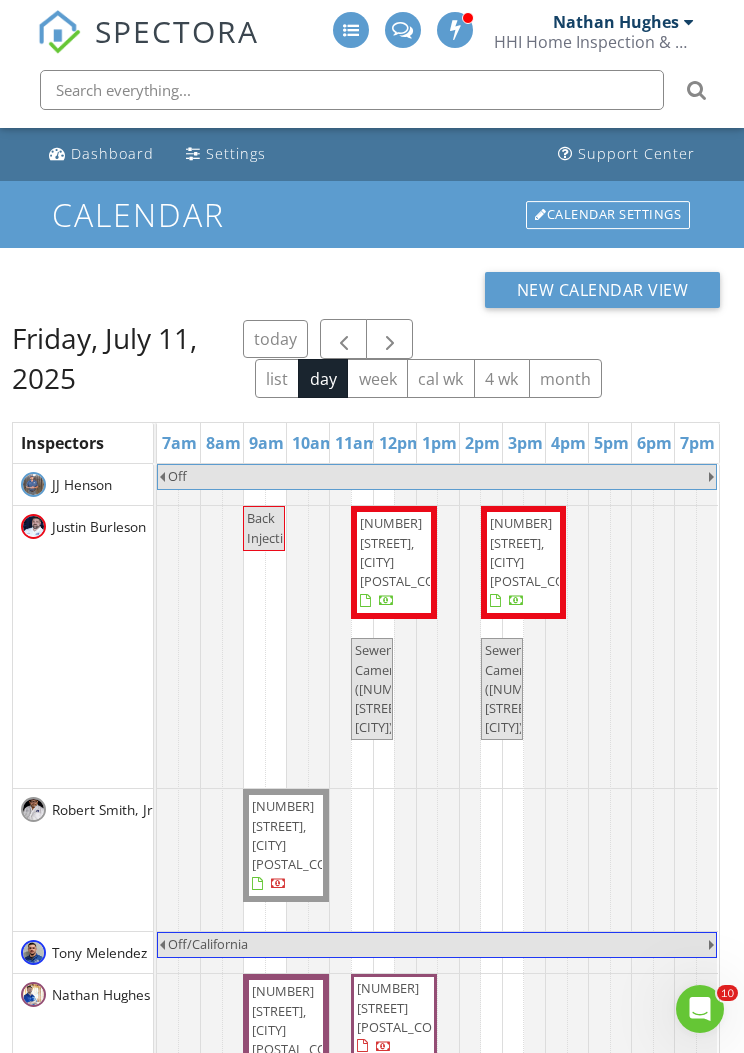 scroll, scrollTop: -2, scrollLeft: 0, axis: vertical 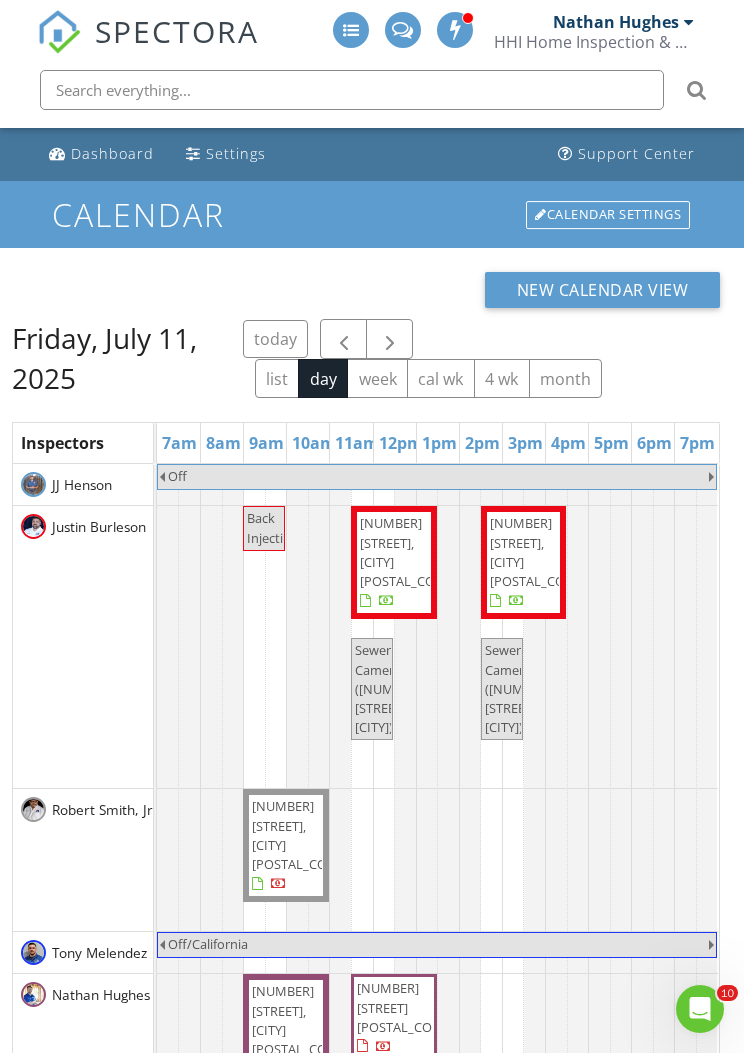 click at bounding box center (390, 340) 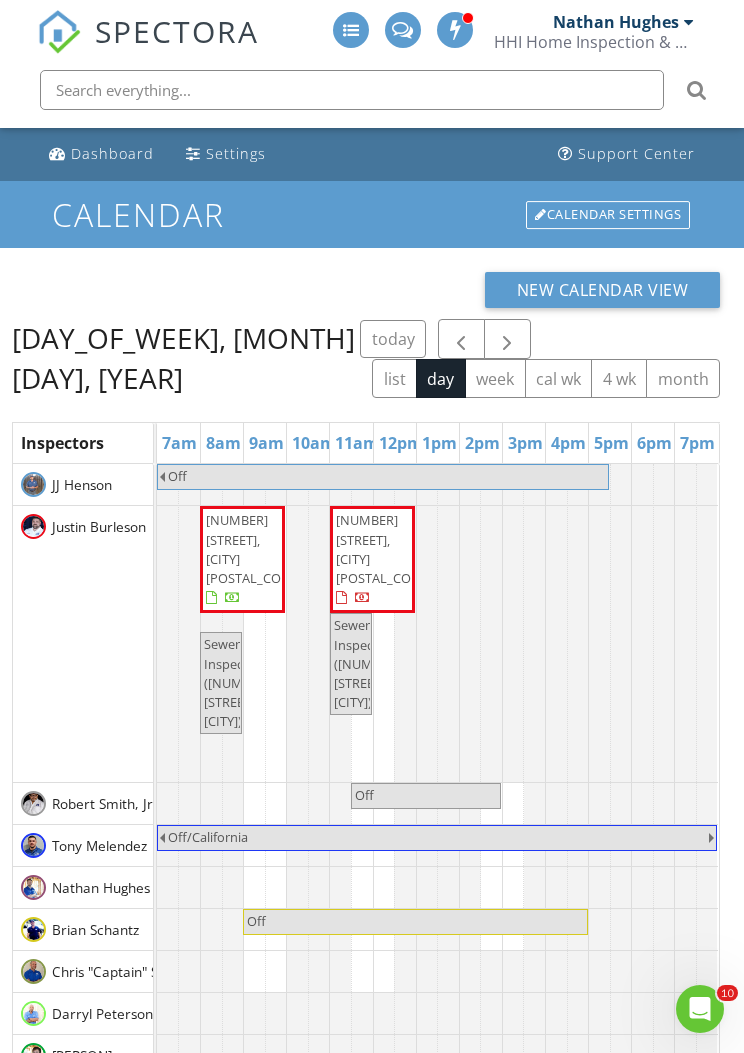 click at bounding box center (507, 340) 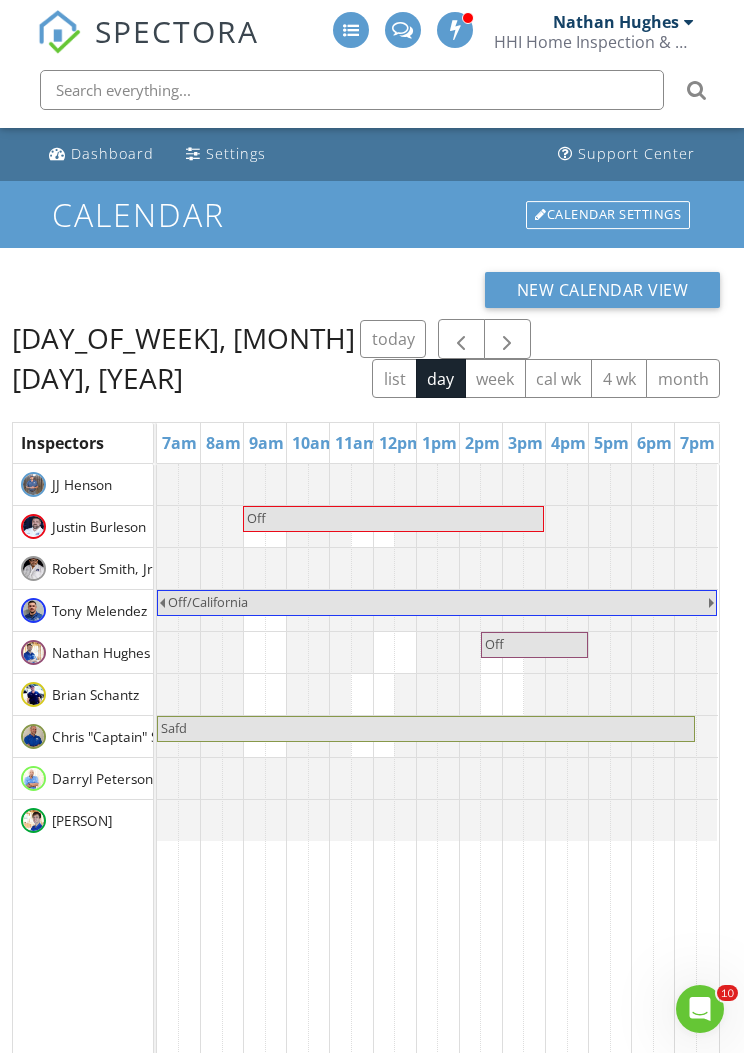 click at bounding box center [507, 340] 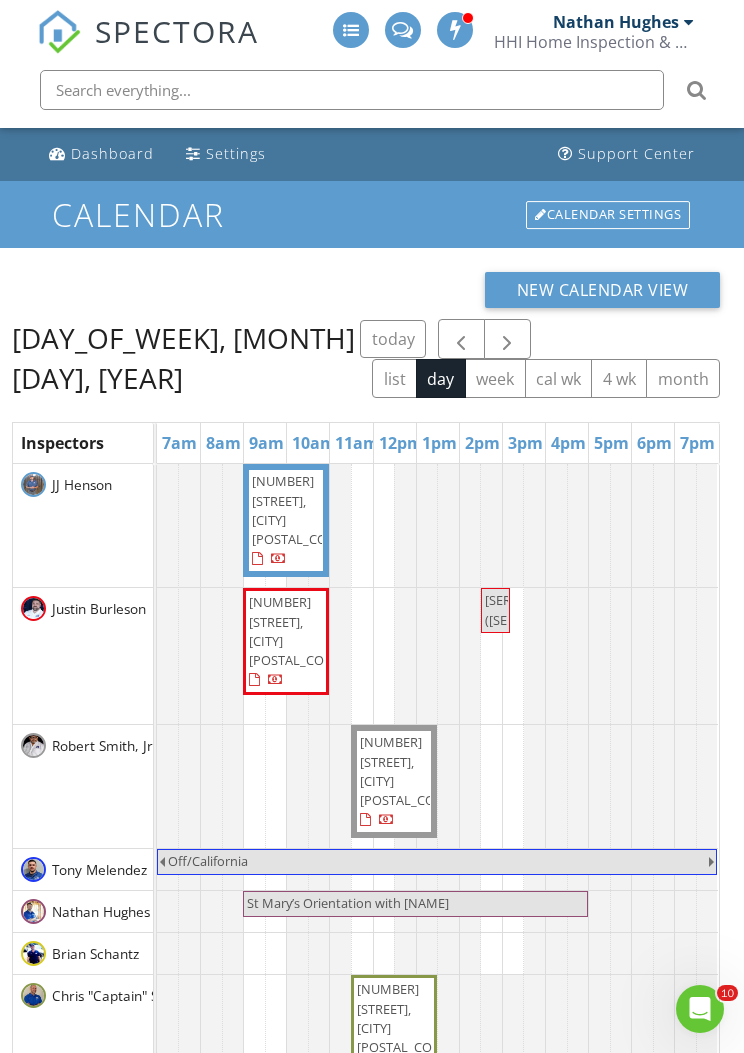 click at bounding box center [507, 340] 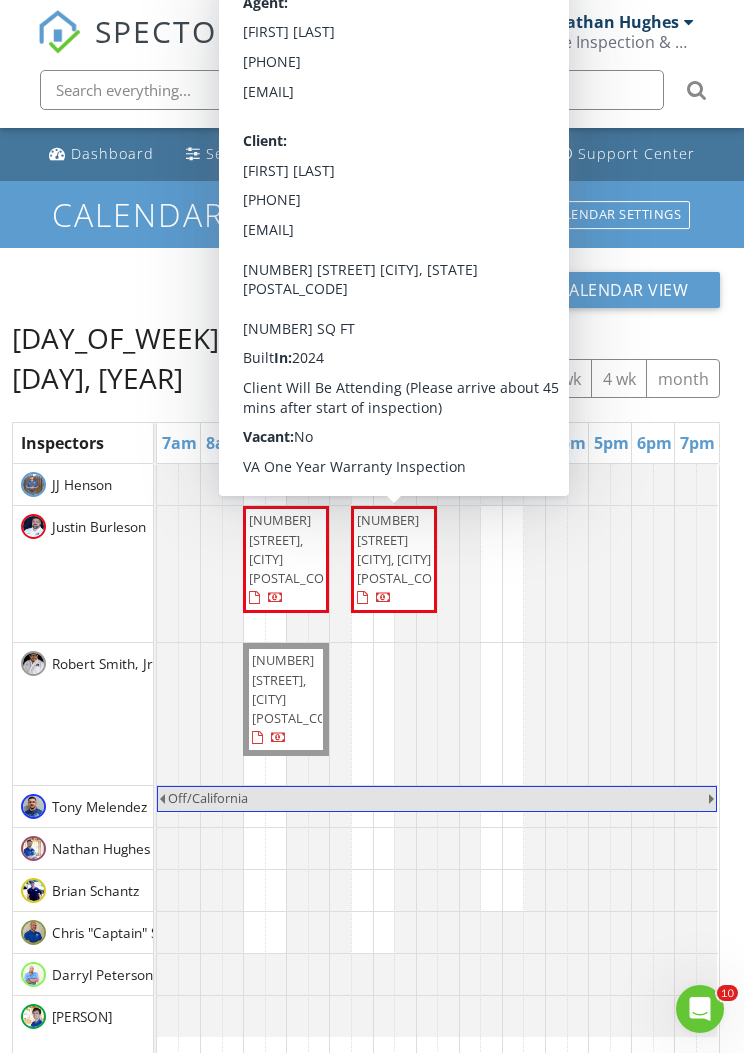 click on "today list day week cal wk 4 wk month" at bounding box center (540, 358) 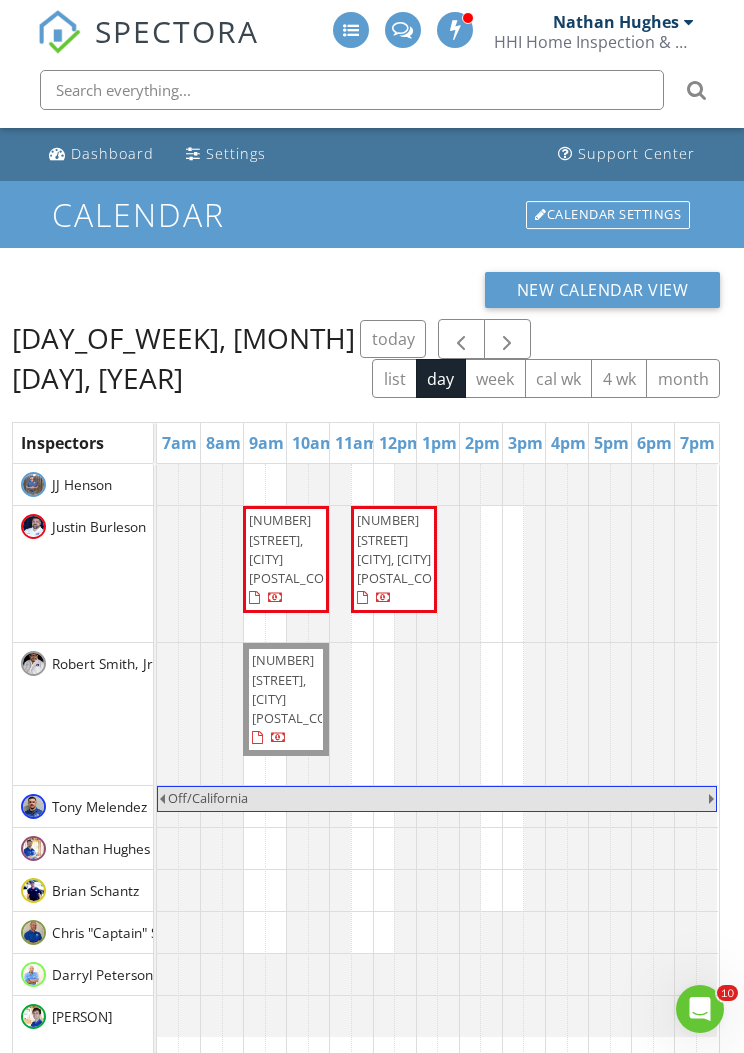click at bounding box center (507, 340) 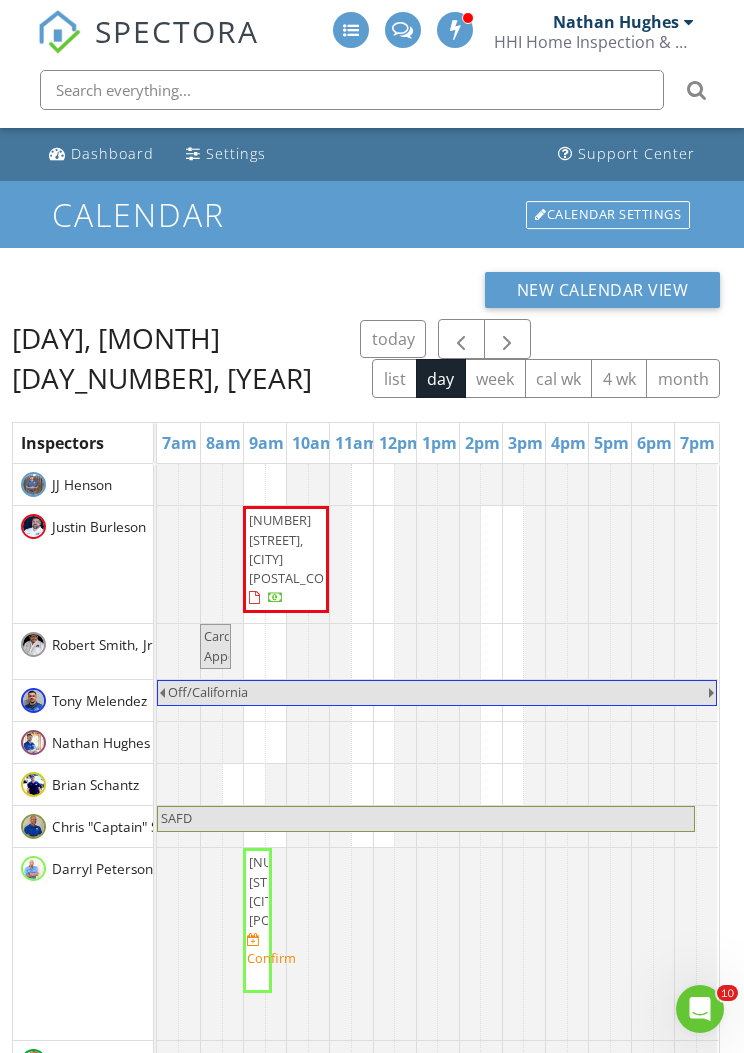 click at bounding box center [507, 339] 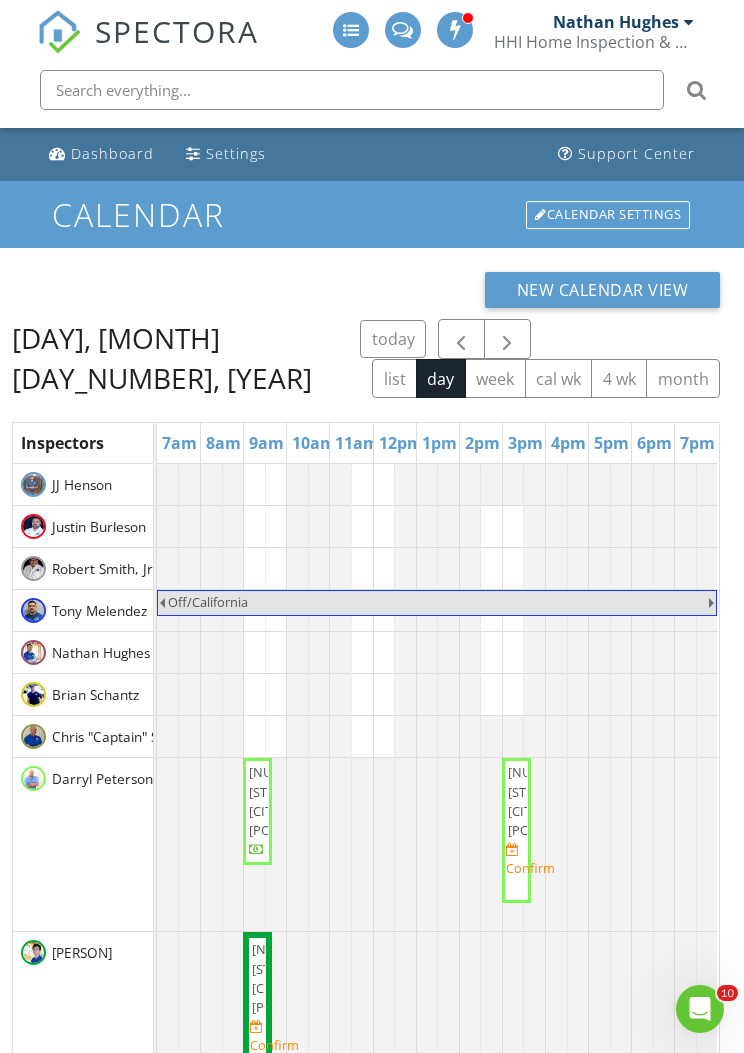 click at bounding box center [507, 339] 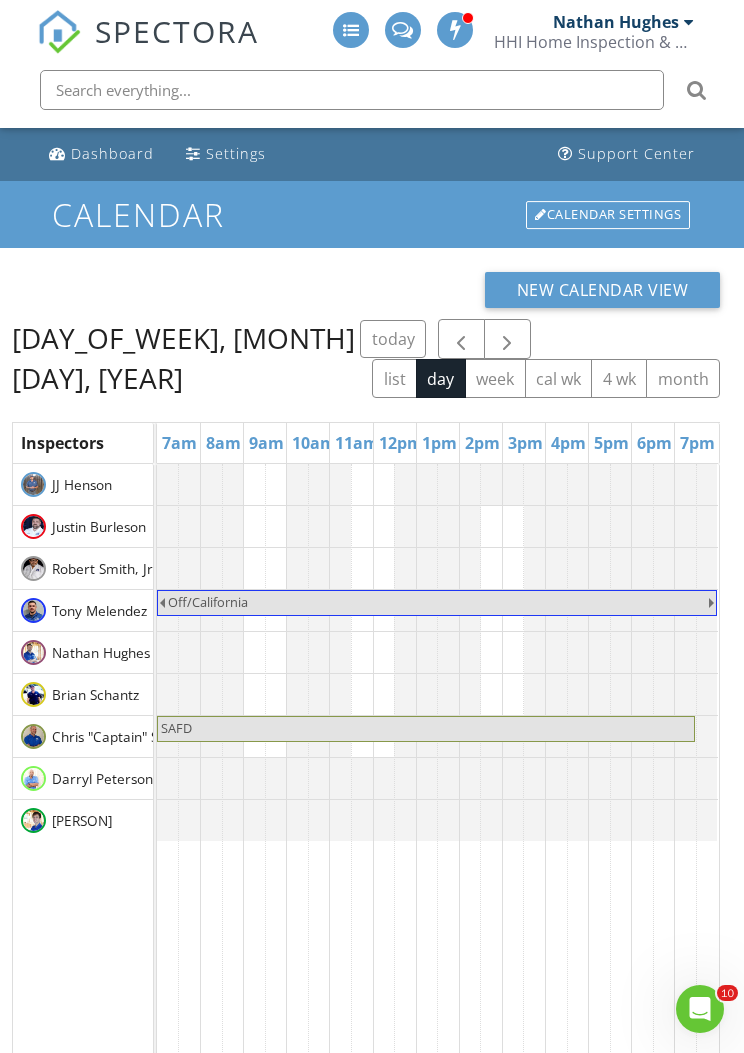 click at bounding box center (507, 340) 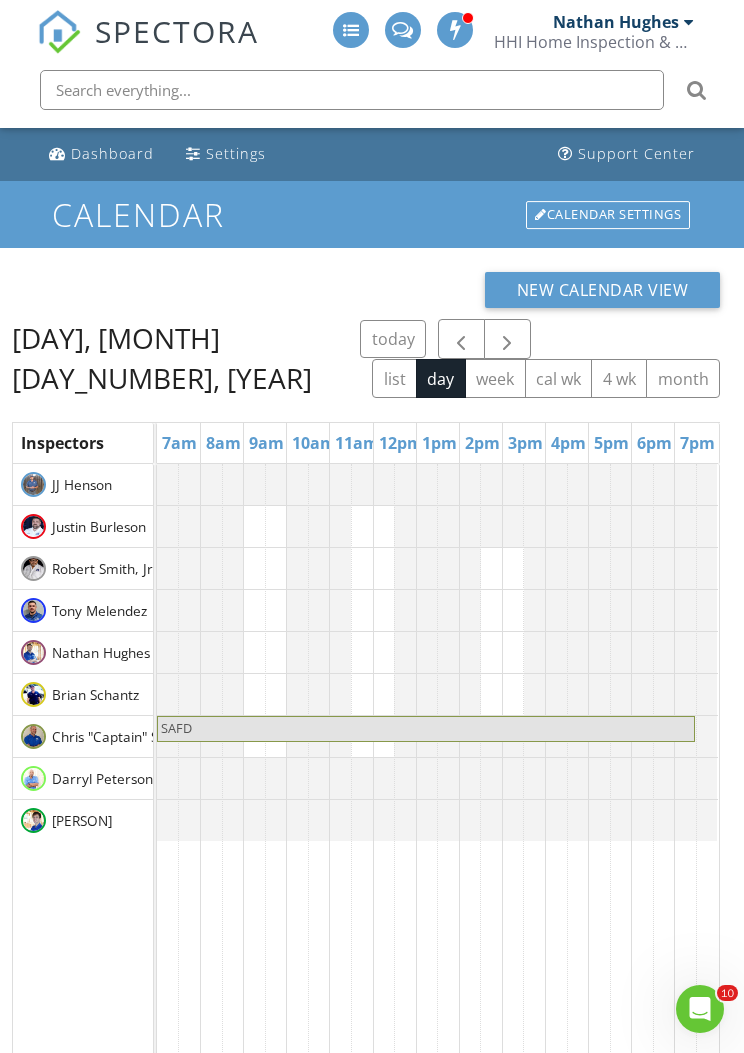 click at bounding box center (507, 339) 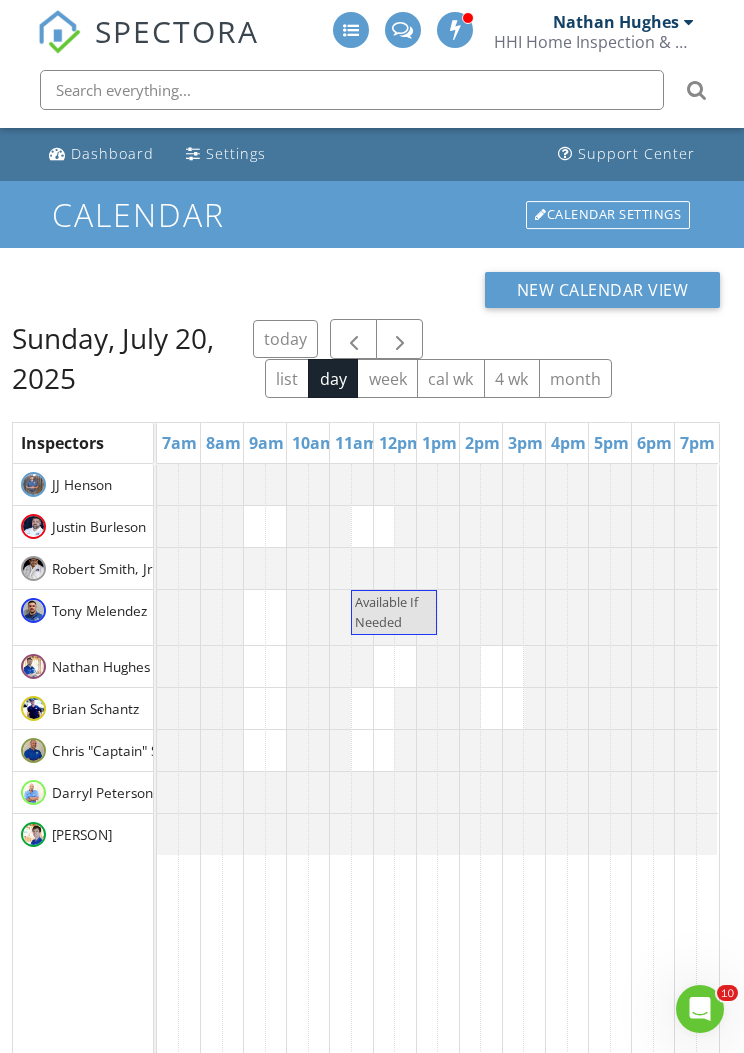 click at bounding box center [399, 339] 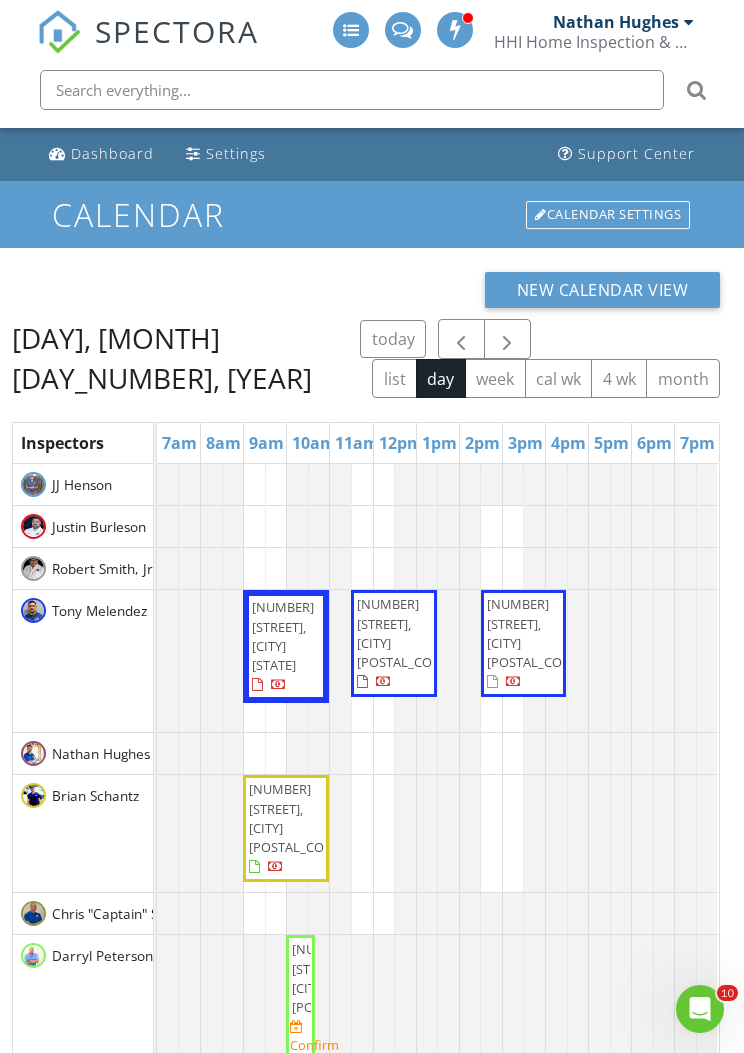 click on "today" at bounding box center (393, 339) 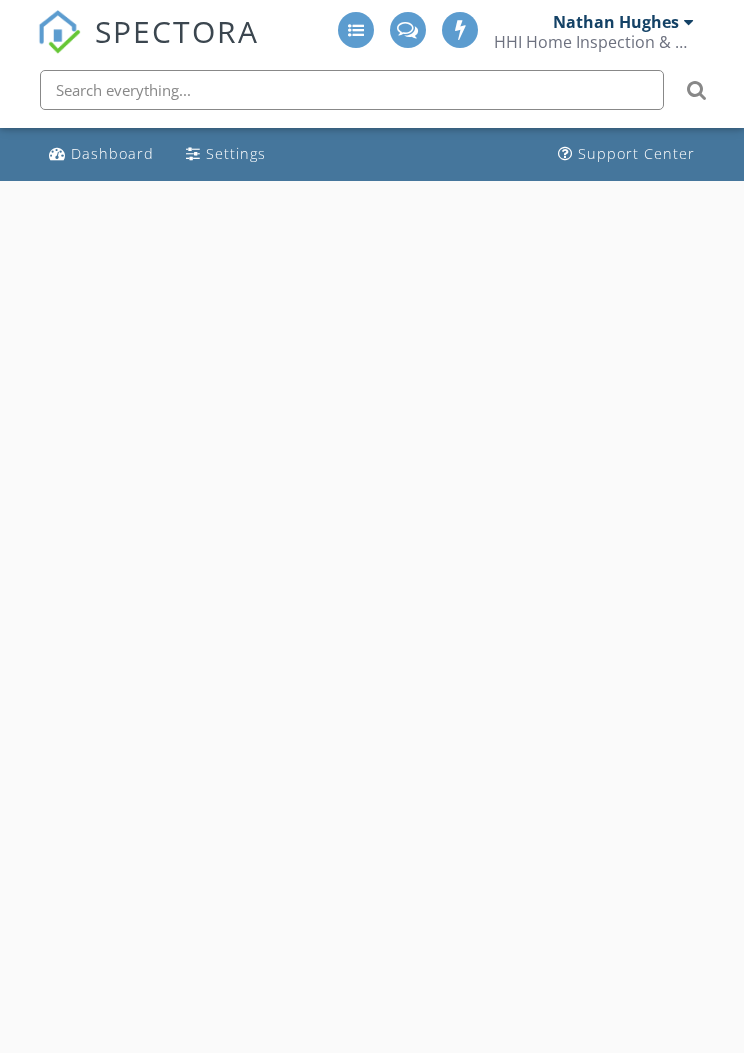 scroll, scrollTop: 0, scrollLeft: 0, axis: both 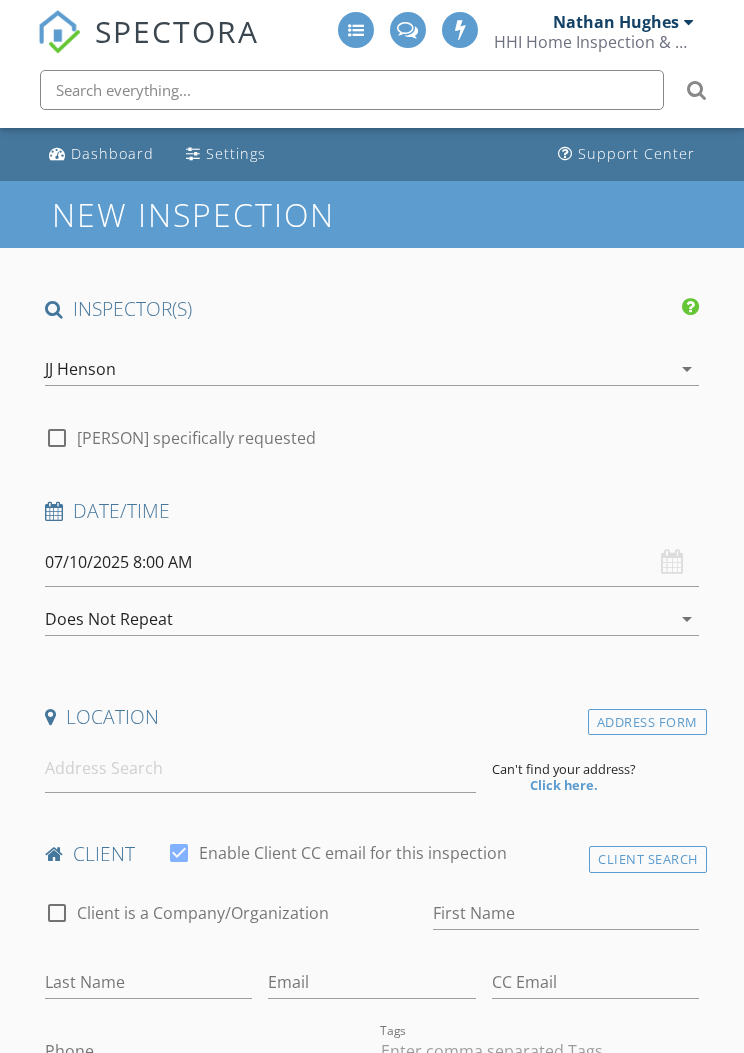 click on "Nathan Hughes" at bounding box center (616, 22) 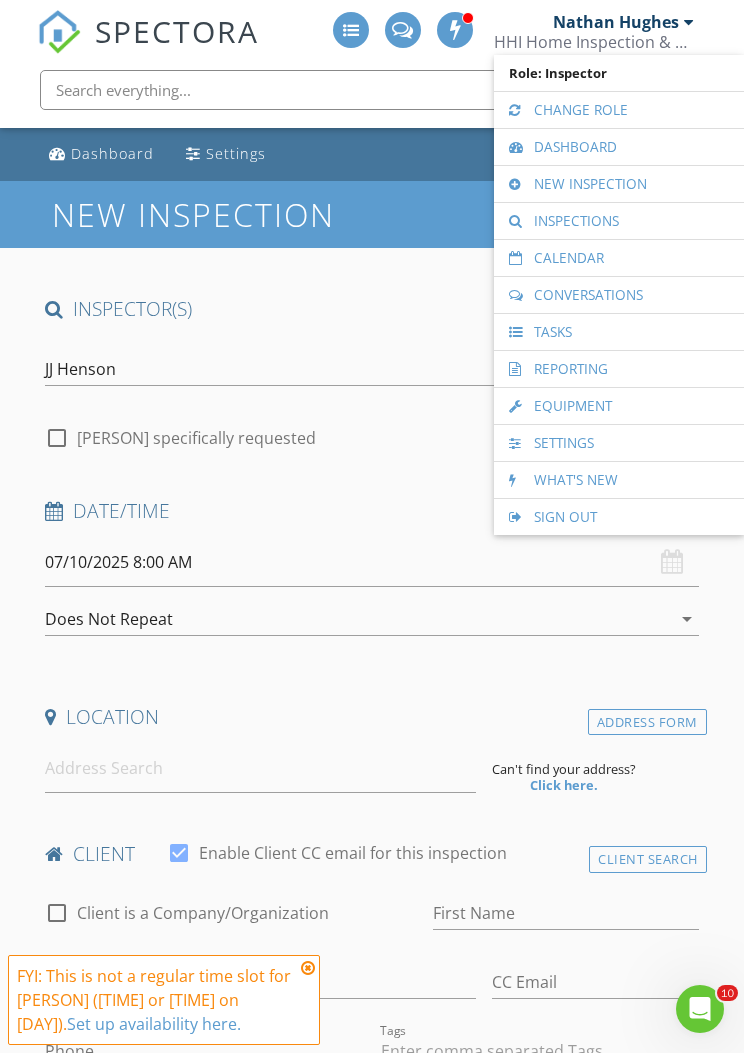 scroll, scrollTop: 0, scrollLeft: 0, axis: both 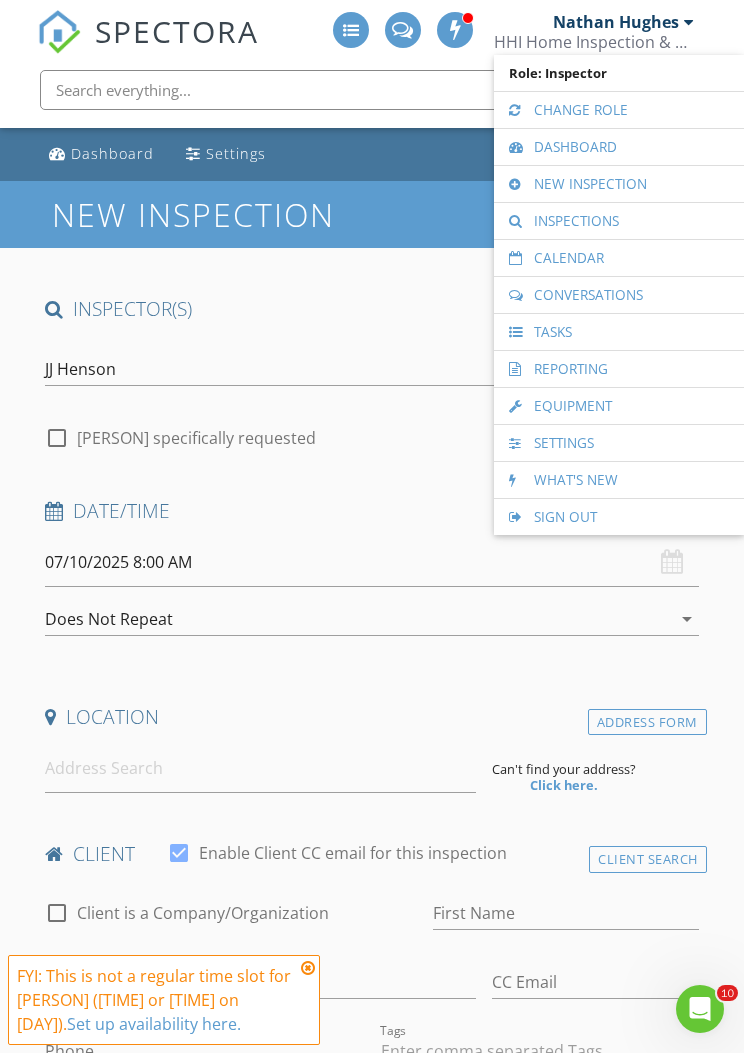 click on "Calendar" at bounding box center [619, 258] 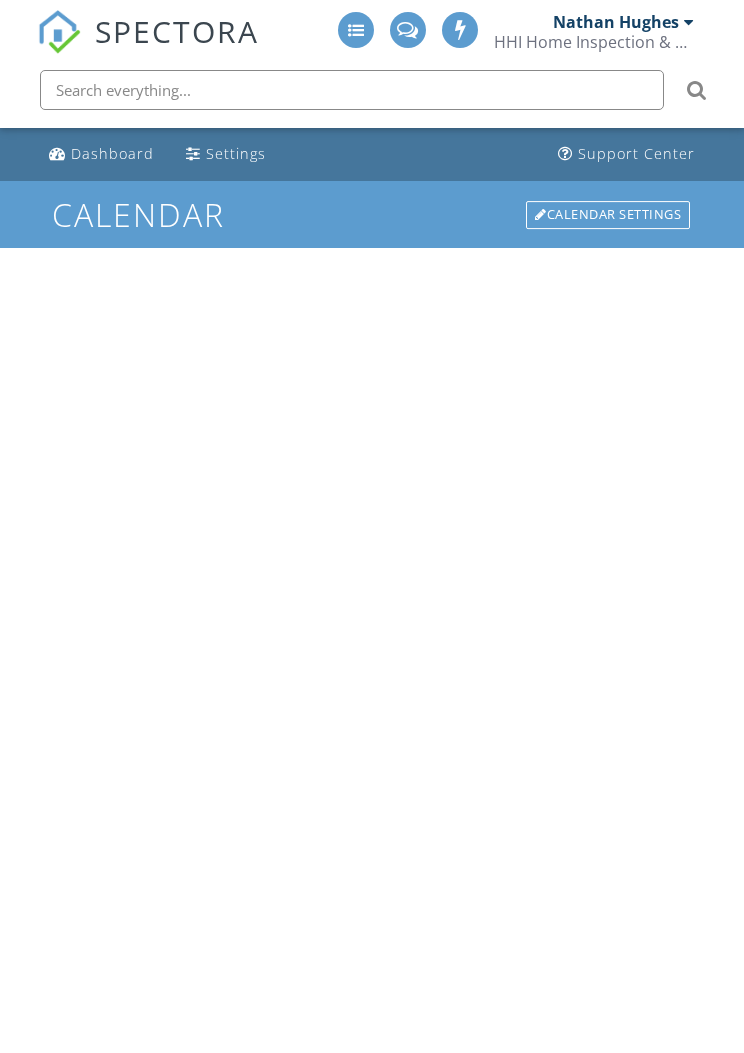 scroll, scrollTop: 0, scrollLeft: 0, axis: both 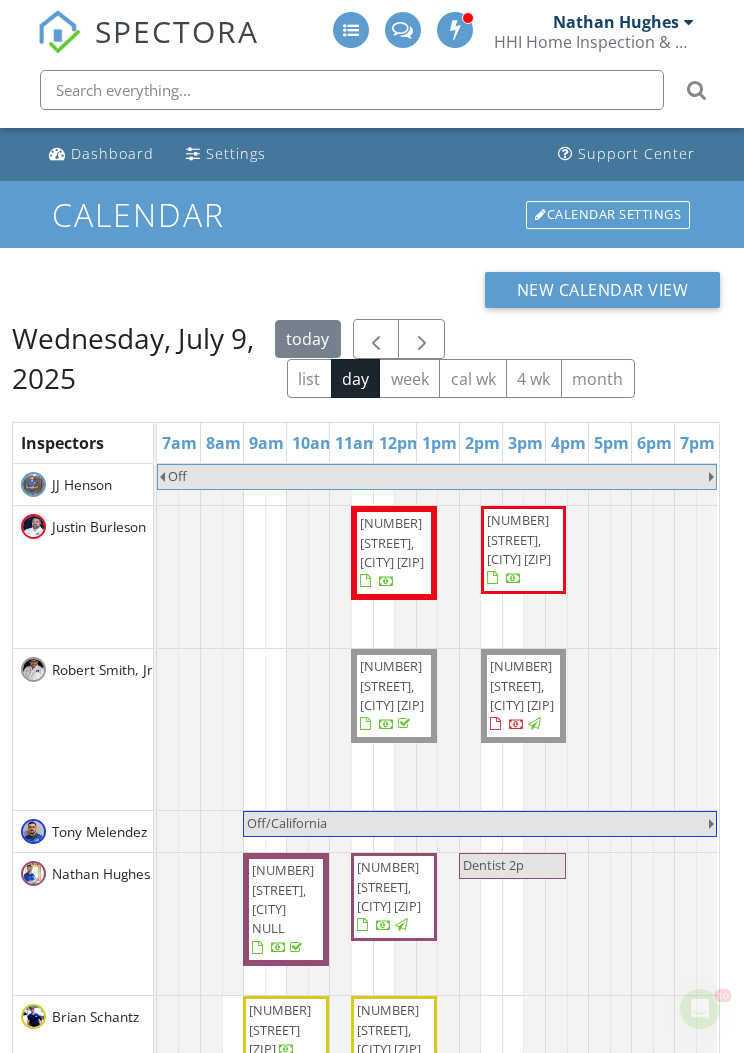 click on "today list day week cal wk 4 wk month" at bounding box center [497, 358] 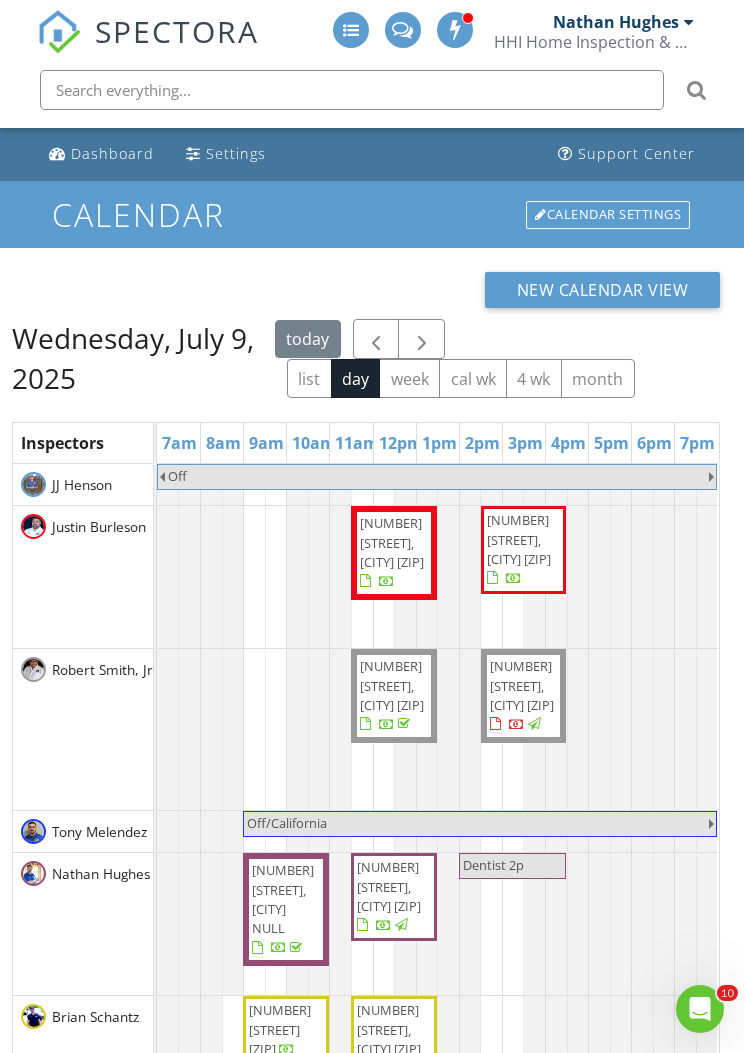 click at bounding box center (422, 340) 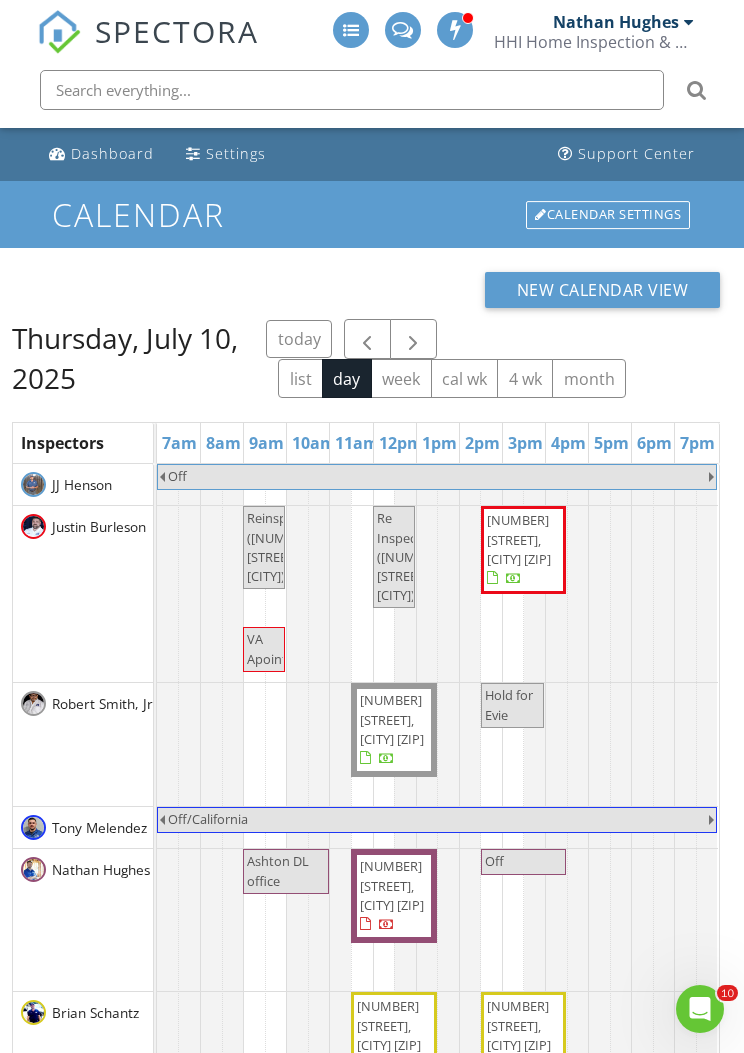 scroll, scrollTop: 55, scrollLeft: 0, axis: vertical 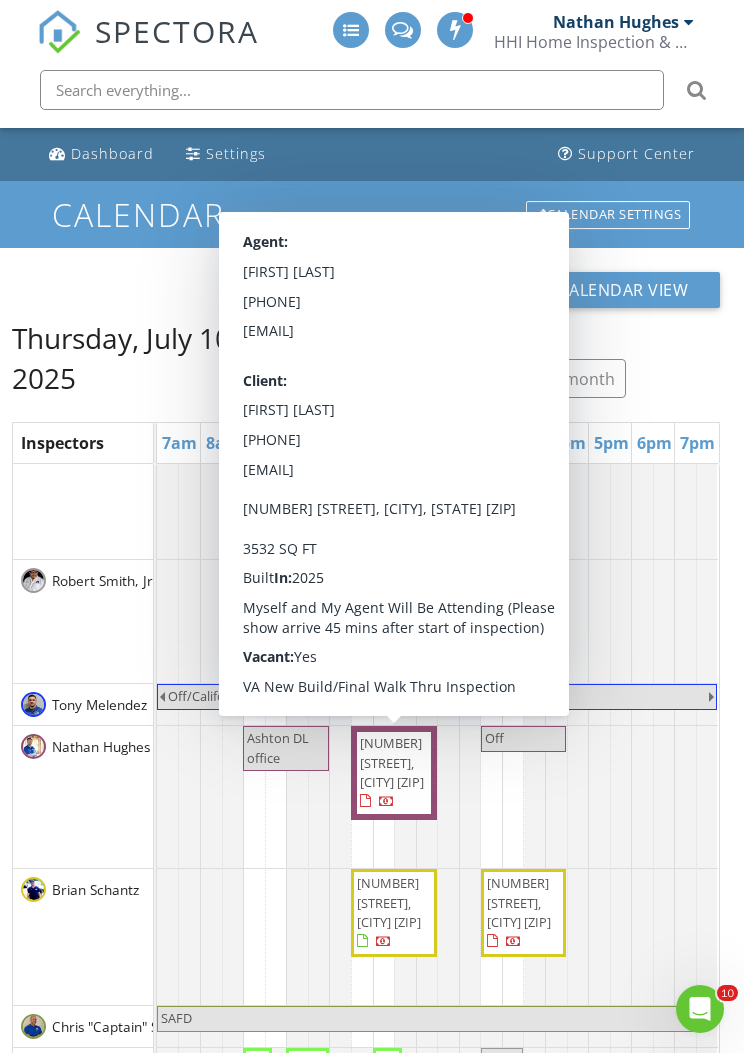 click on "[NUMBER] [STREET], [CITY] [POSTAL_CODE]" at bounding box center [394, 773] 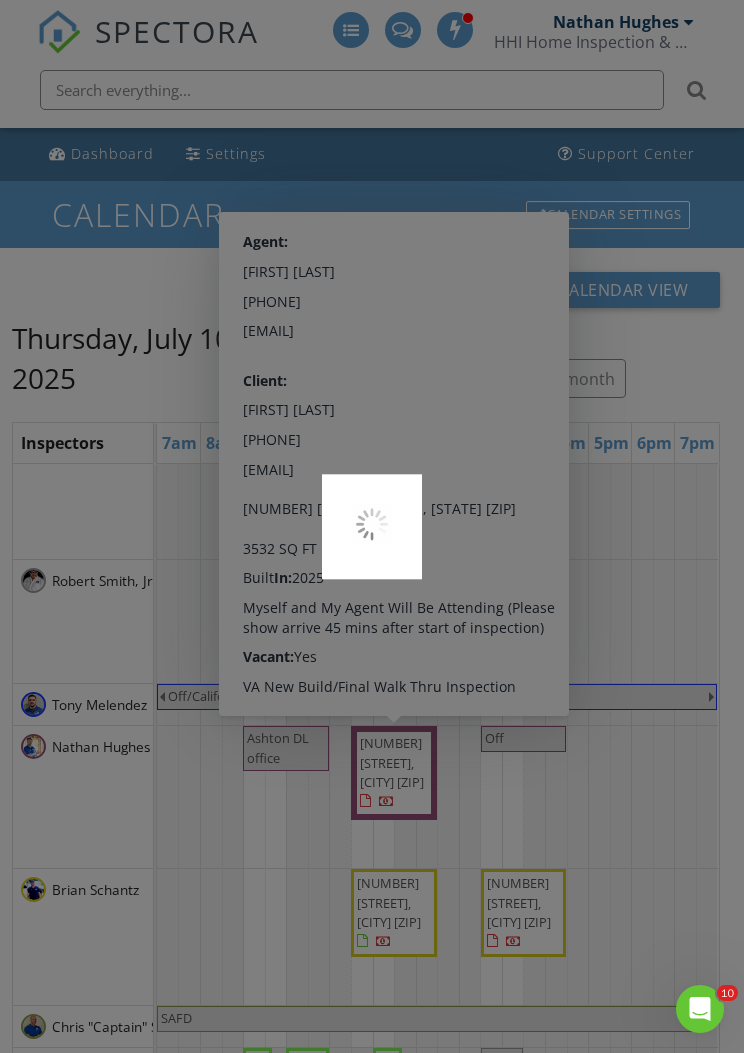 click at bounding box center (372, 526) 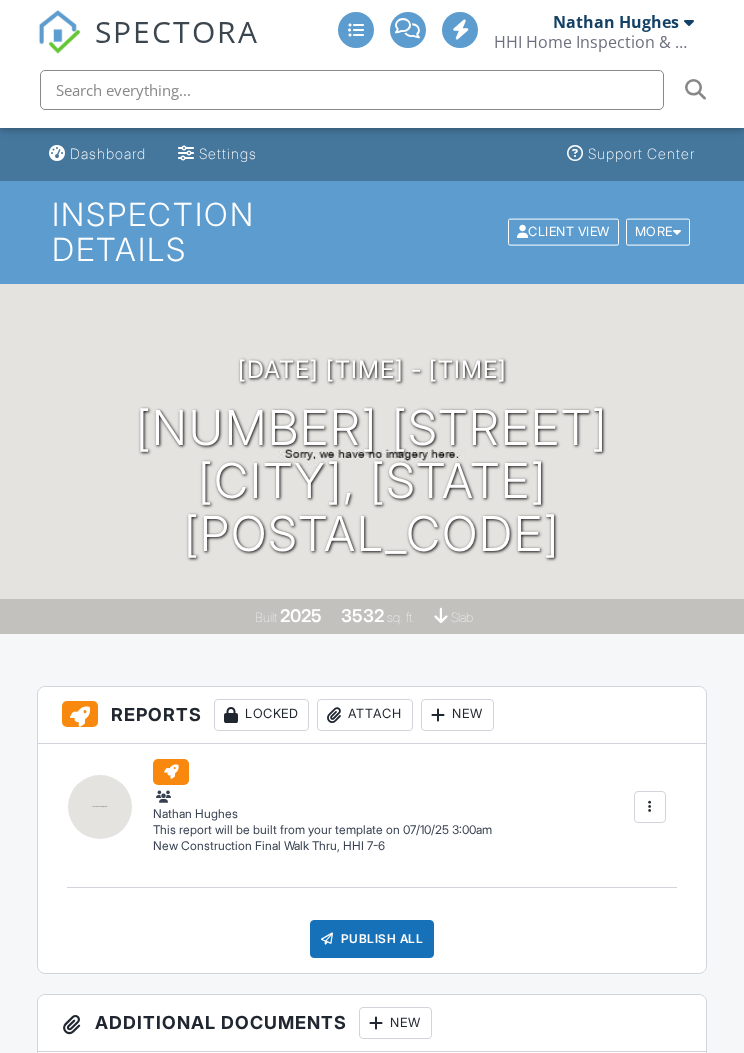 scroll, scrollTop: 0, scrollLeft: 0, axis: both 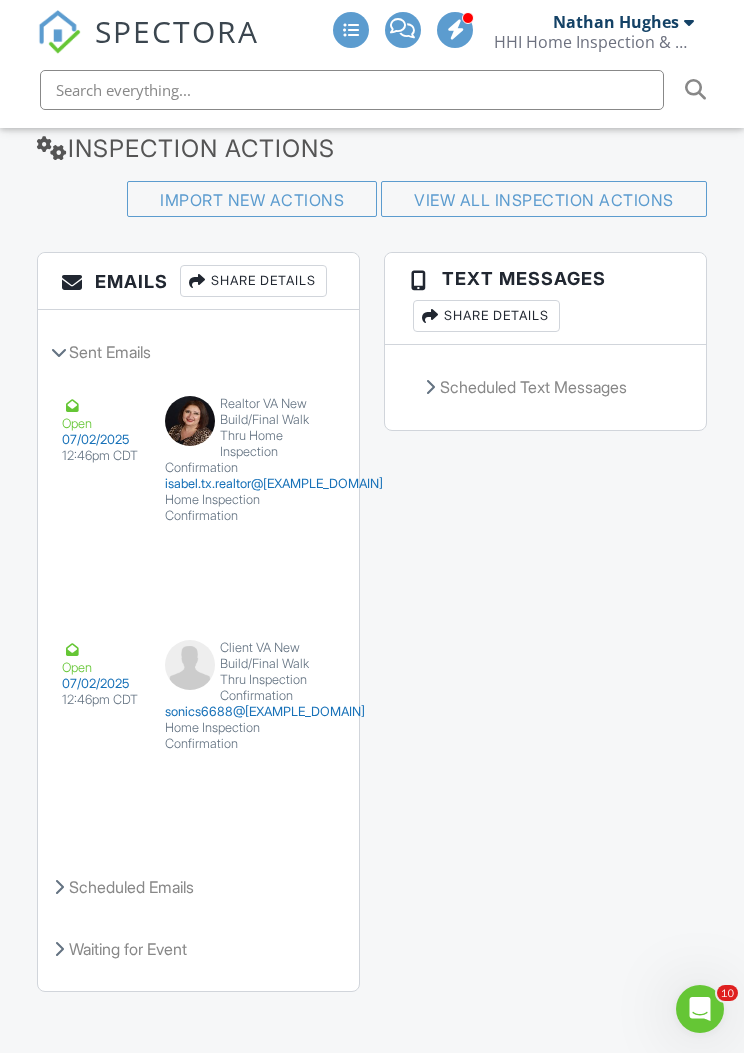 click on "Resend" at bounding box center [276, 815] 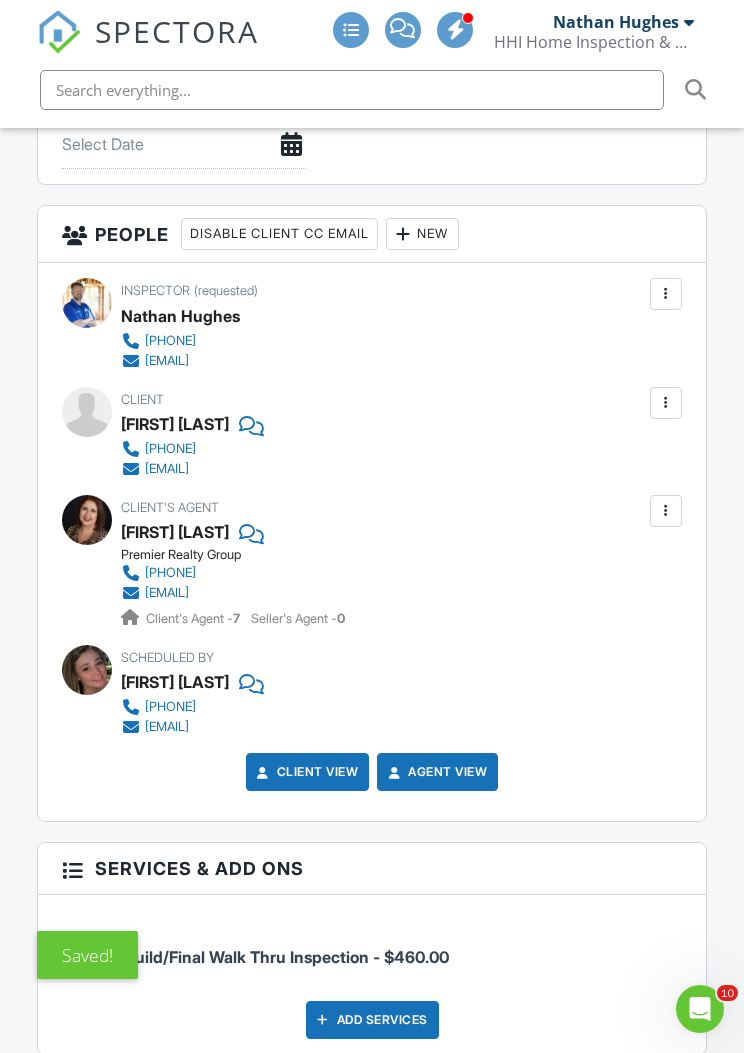scroll, scrollTop: 0, scrollLeft: 0, axis: both 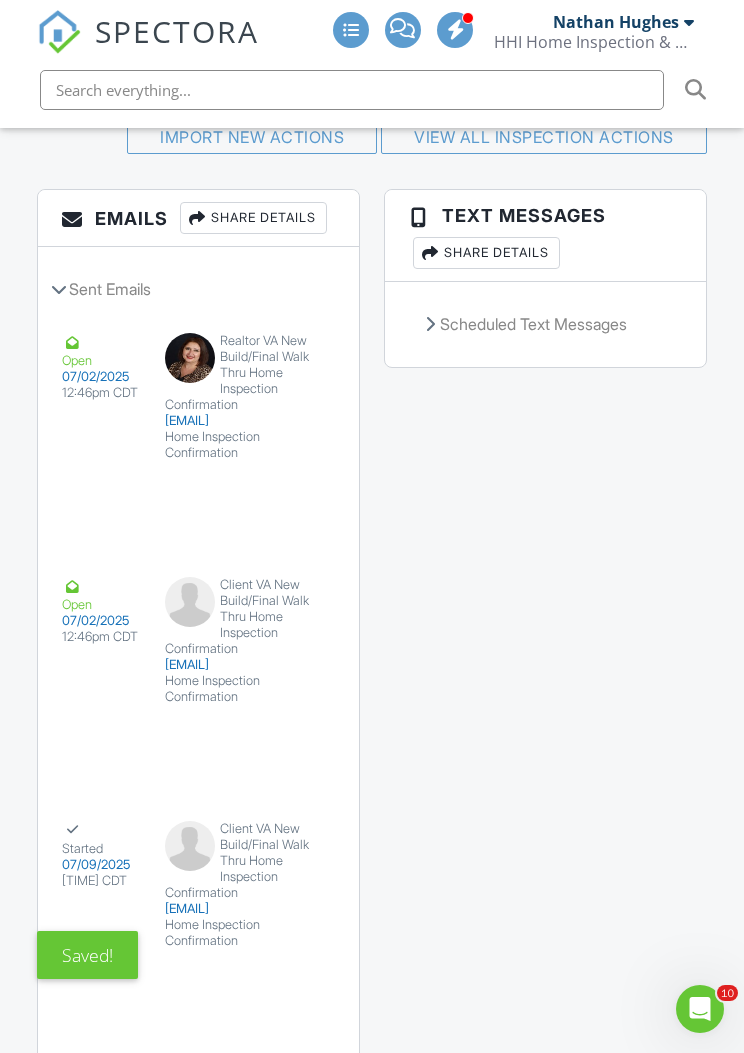 click on "Resend" at bounding box center (276, 524) 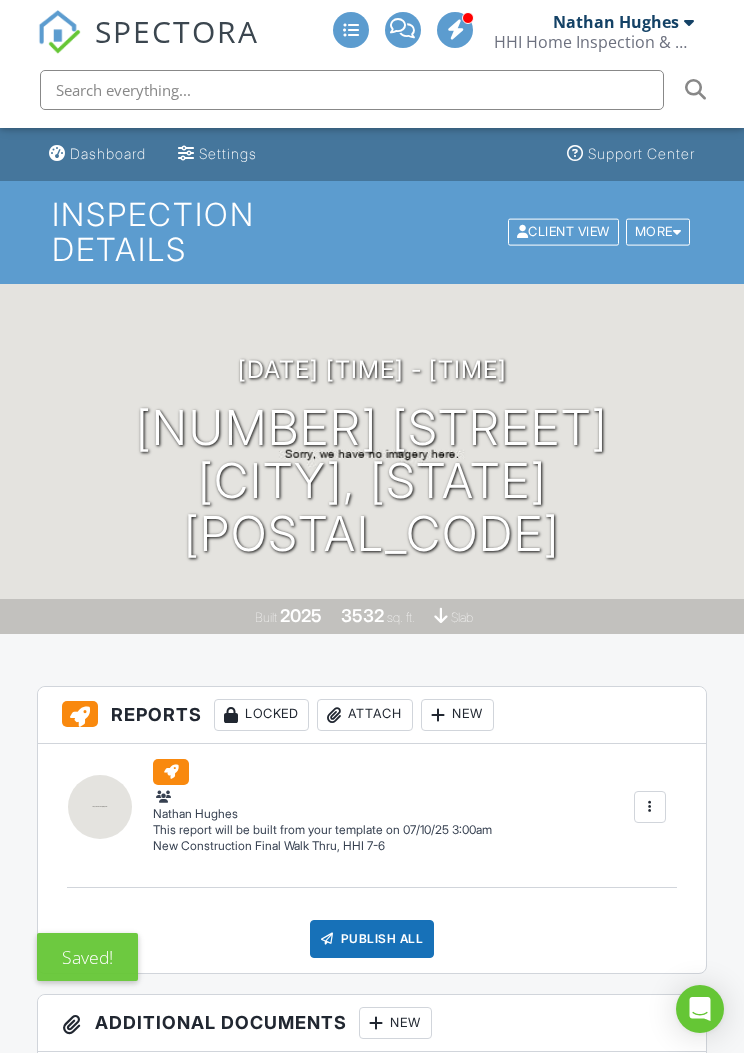 scroll, scrollTop: 0, scrollLeft: 0, axis: both 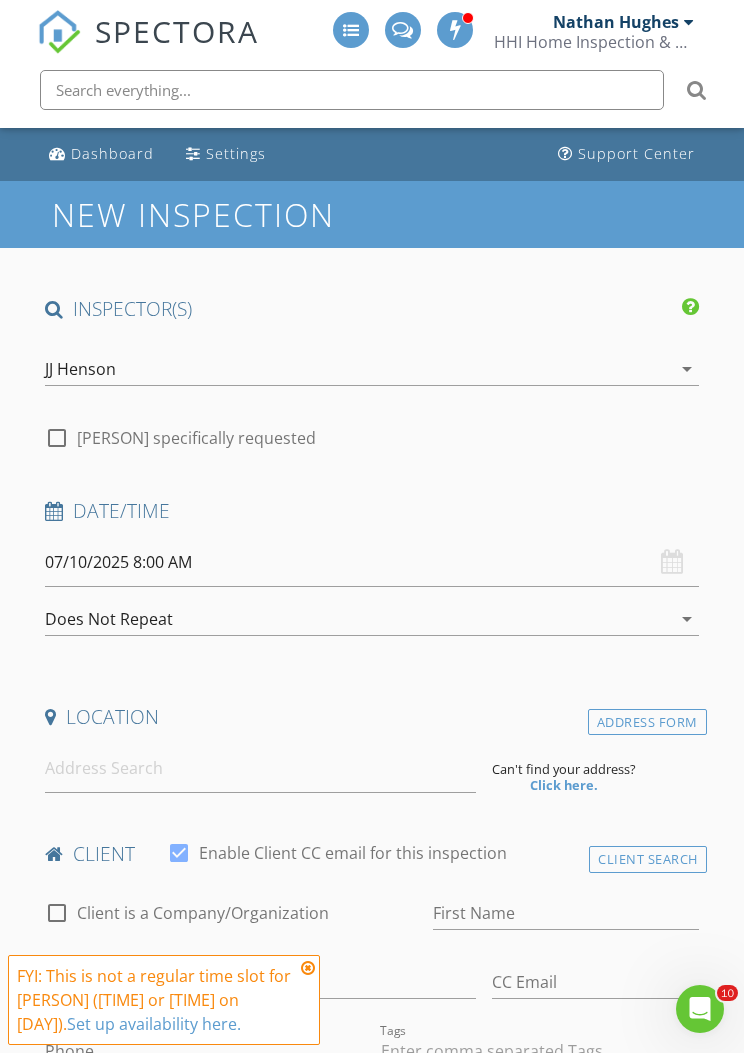 click on "Nathan Hughes" at bounding box center [616, 22] 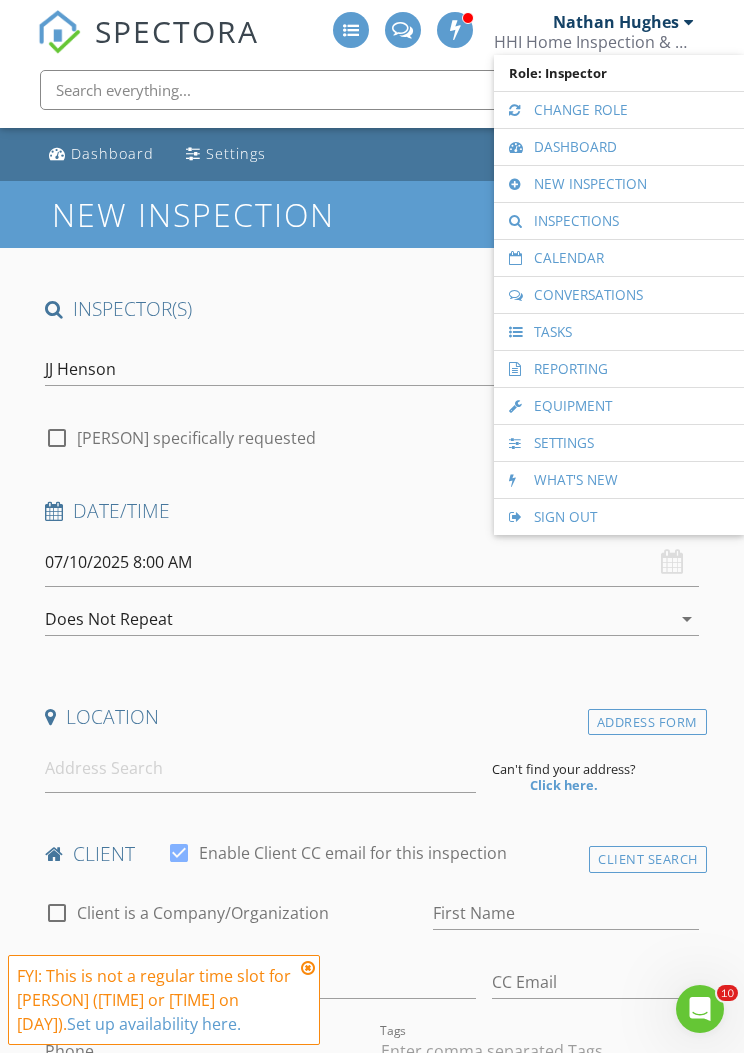 click on "Calendar" at bounding box center (619, 258) 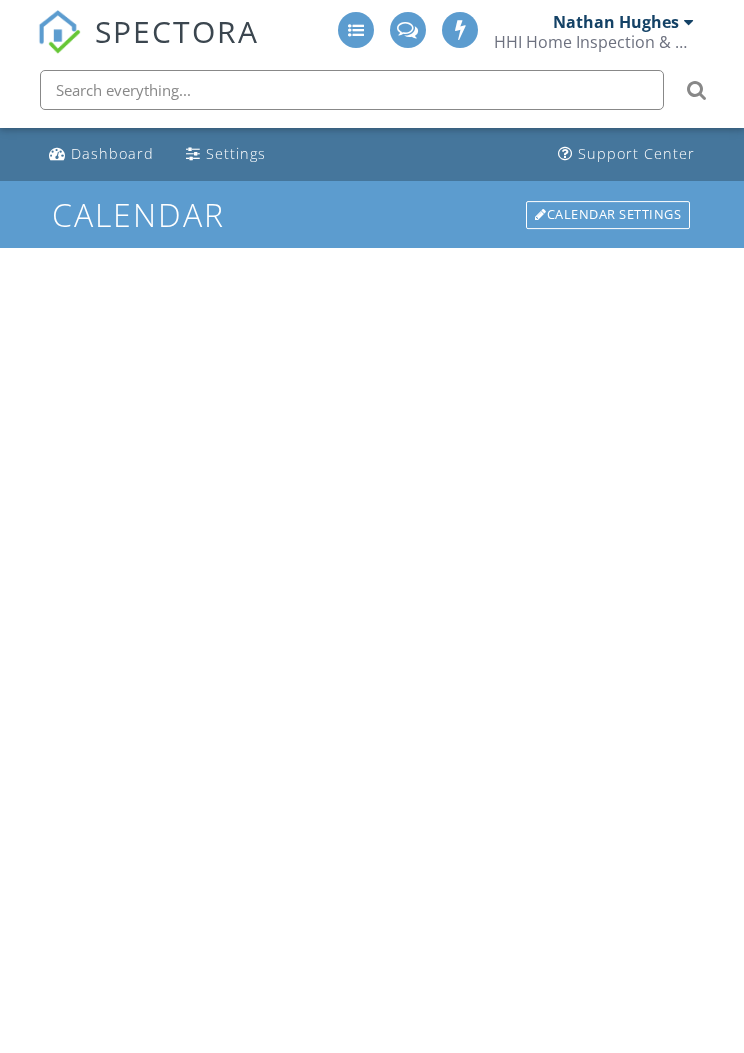 scroll, scrollTop: 0, scrollLeft: 0, axis: both 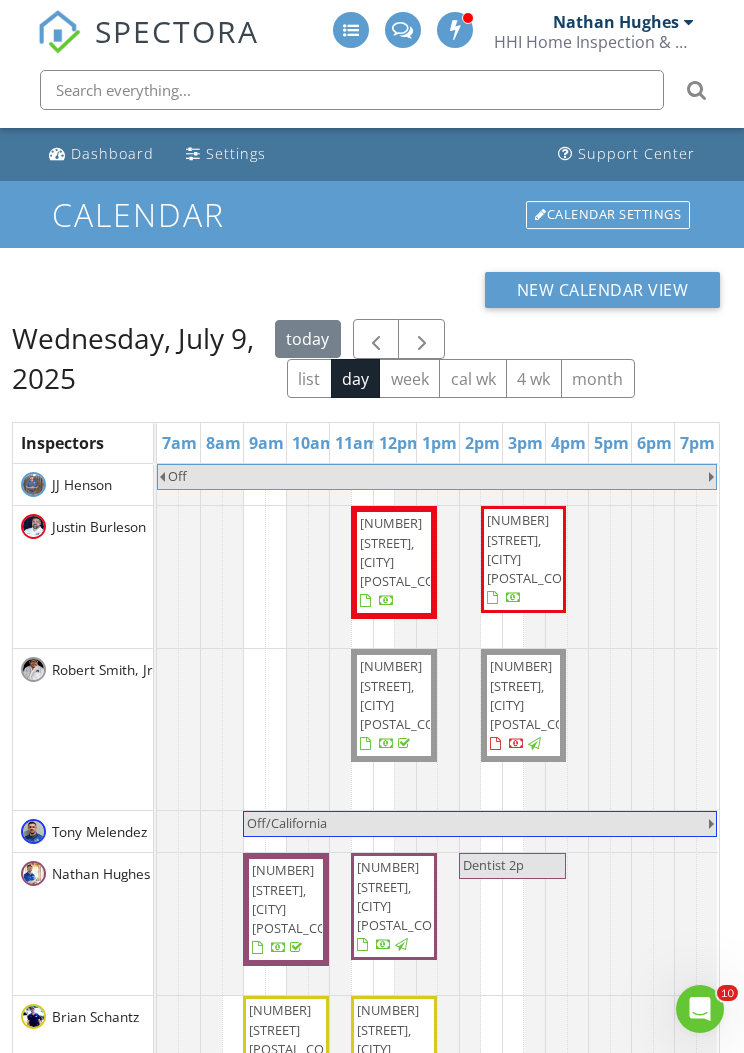 click at bounding box center [422, 340] 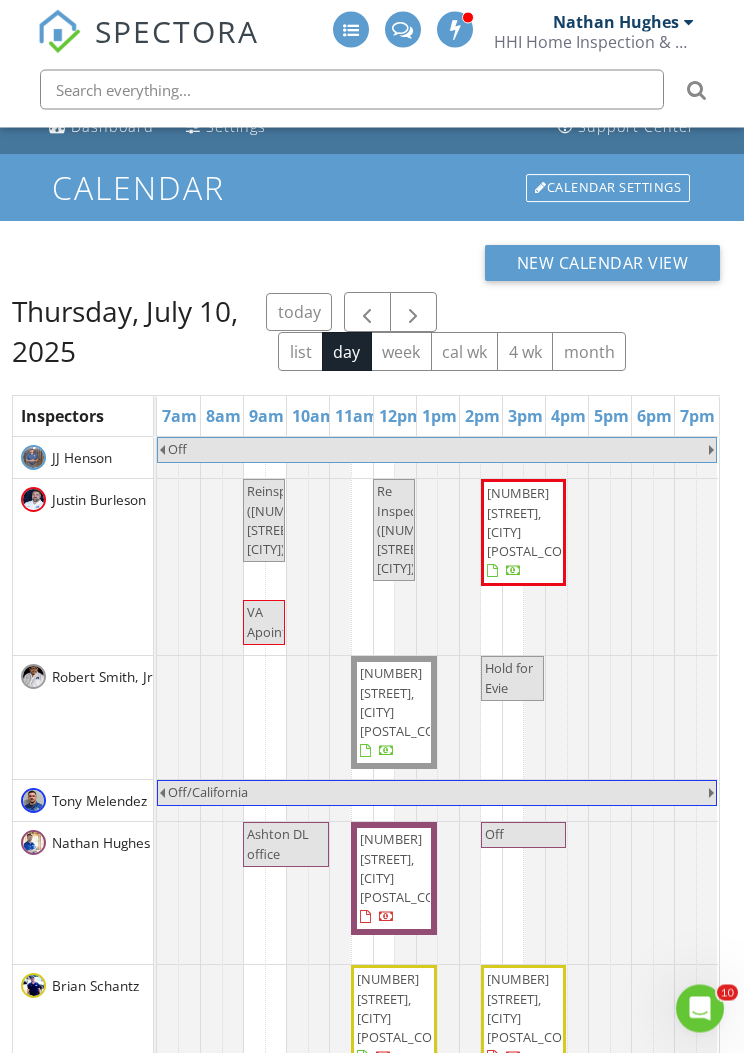 scroll, scrollTop: 27, scrollLeft: 0, axis: vertical 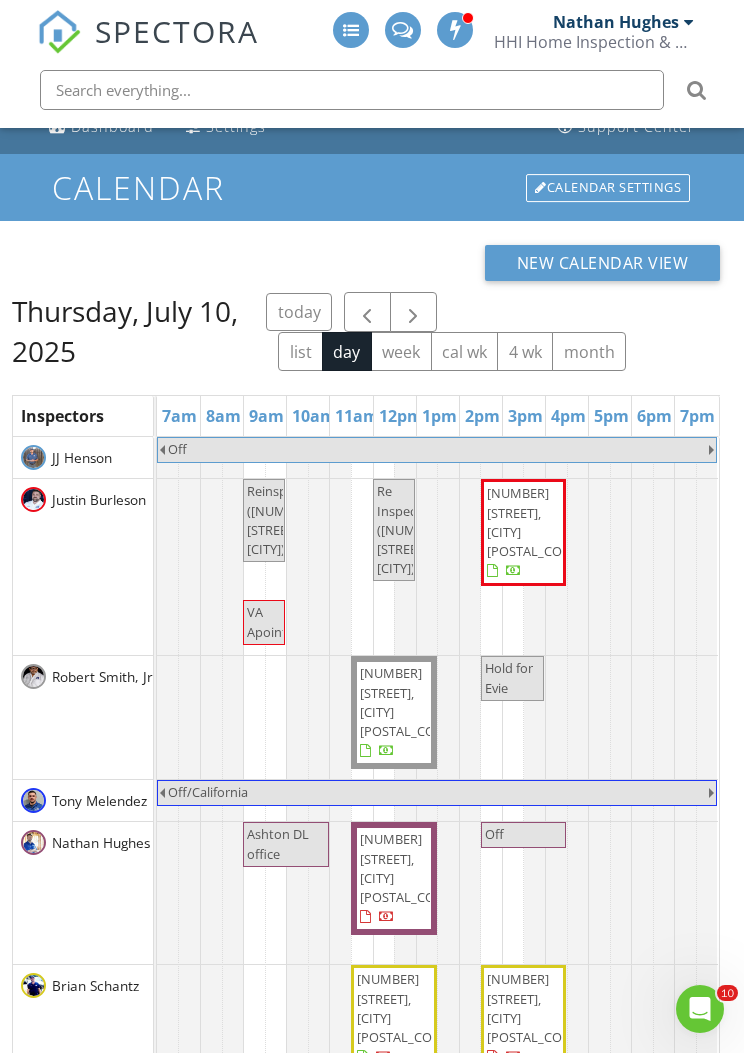 click at bounding box center [413, 313] 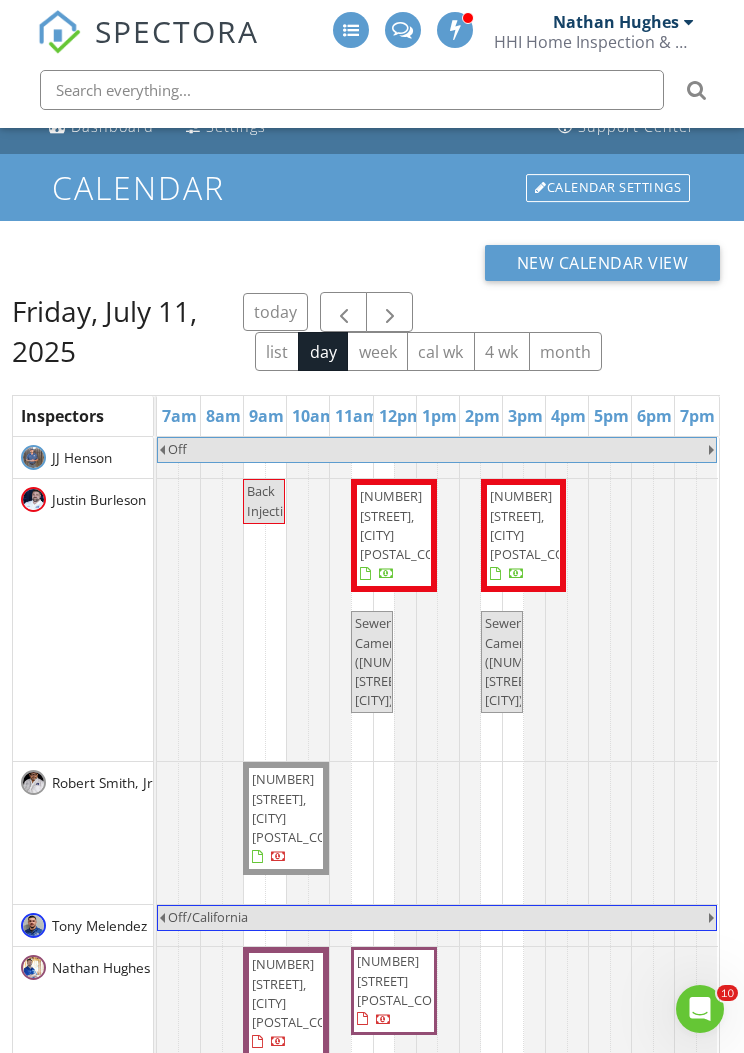 scroll, scrollTop: 151, scrollLeft: 0, axis: vertical 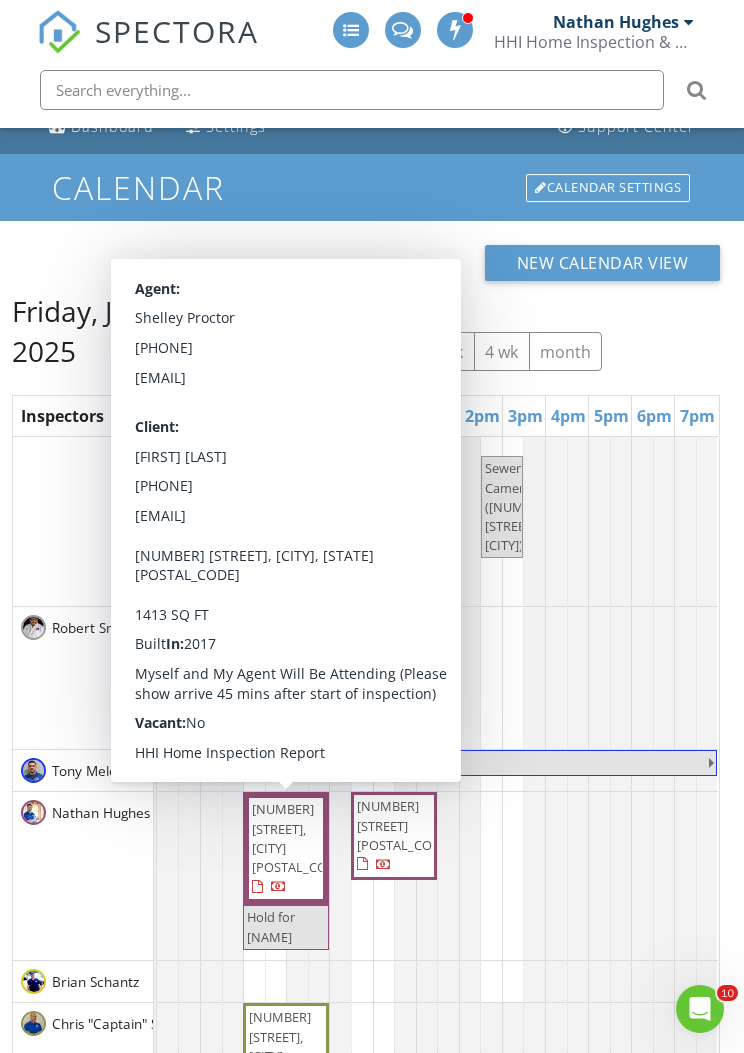 click on "13050 Salt Fork, San Antonio 78253" at bounding box center (286, 848) 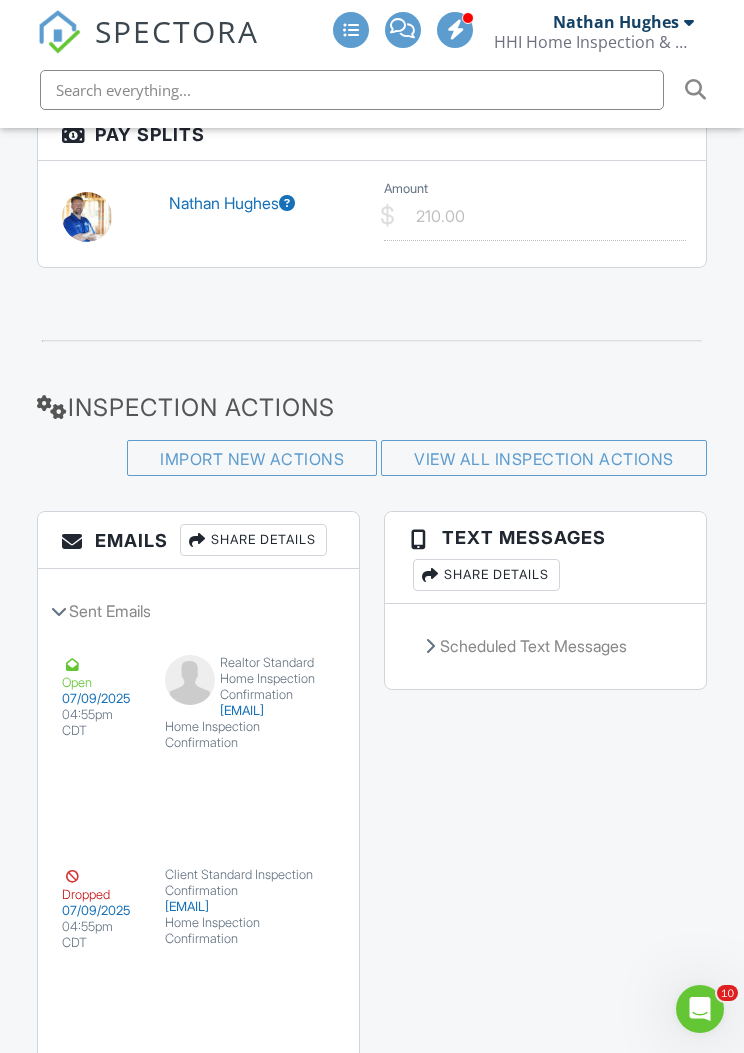 scroll, scrollTop: 0, scrollLeft: 0, axis: both 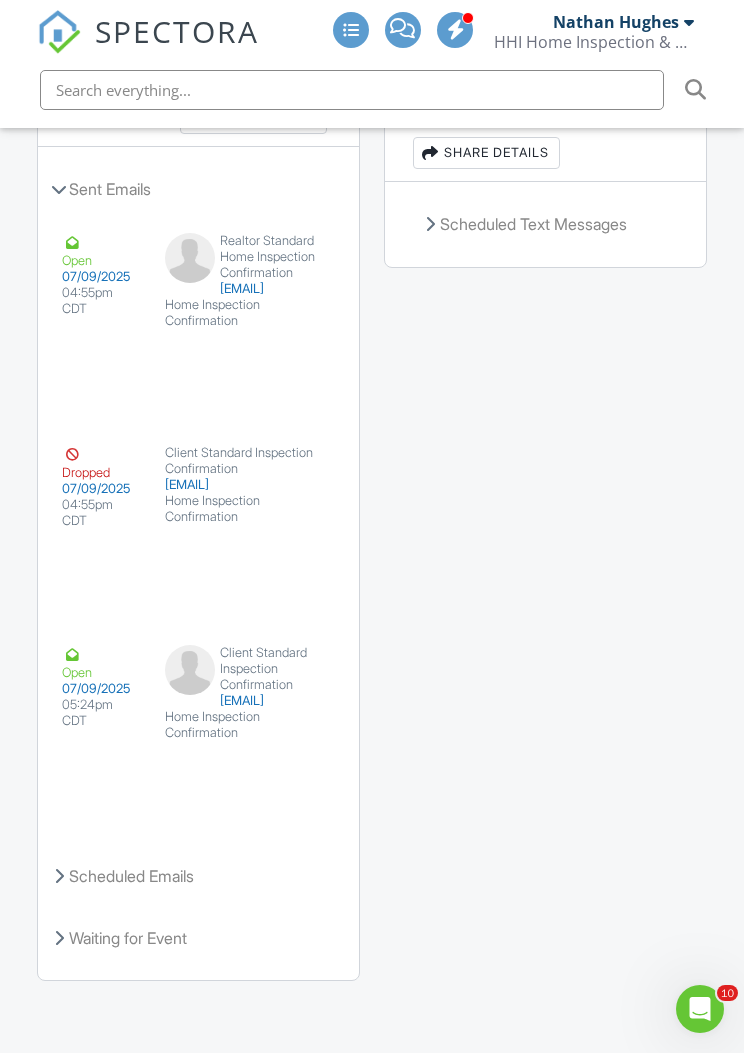 click on "View Email" at bounding box center (267, 762) 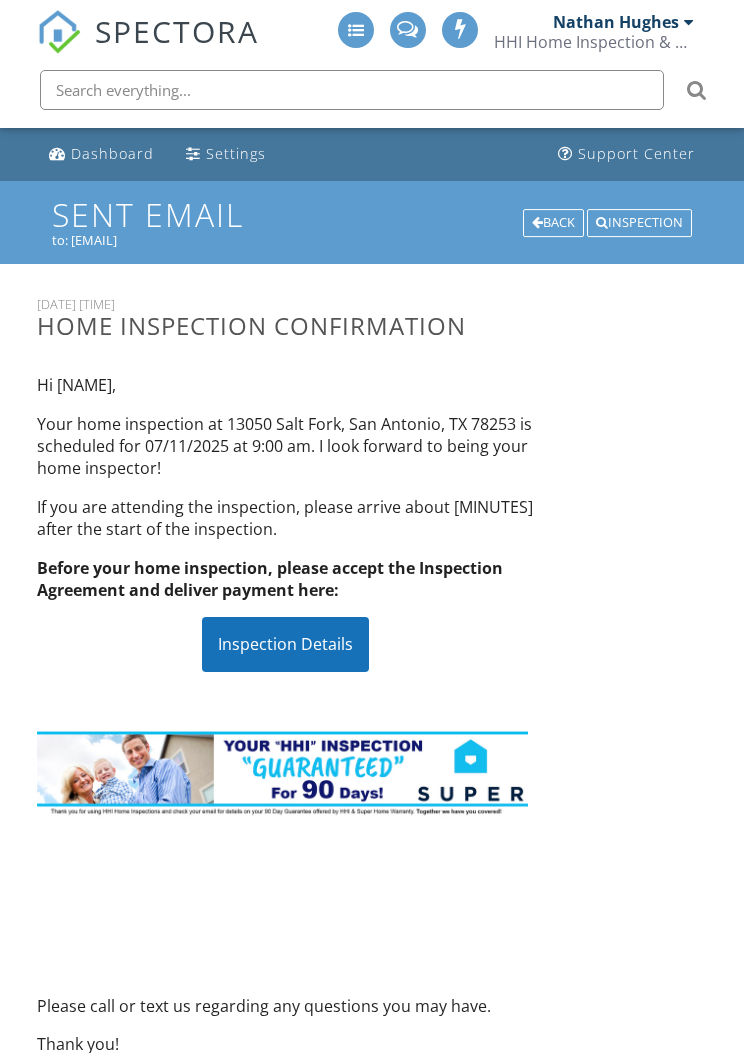 scroll, scrollTop: 0, scrollLeft: 0, axis: both 